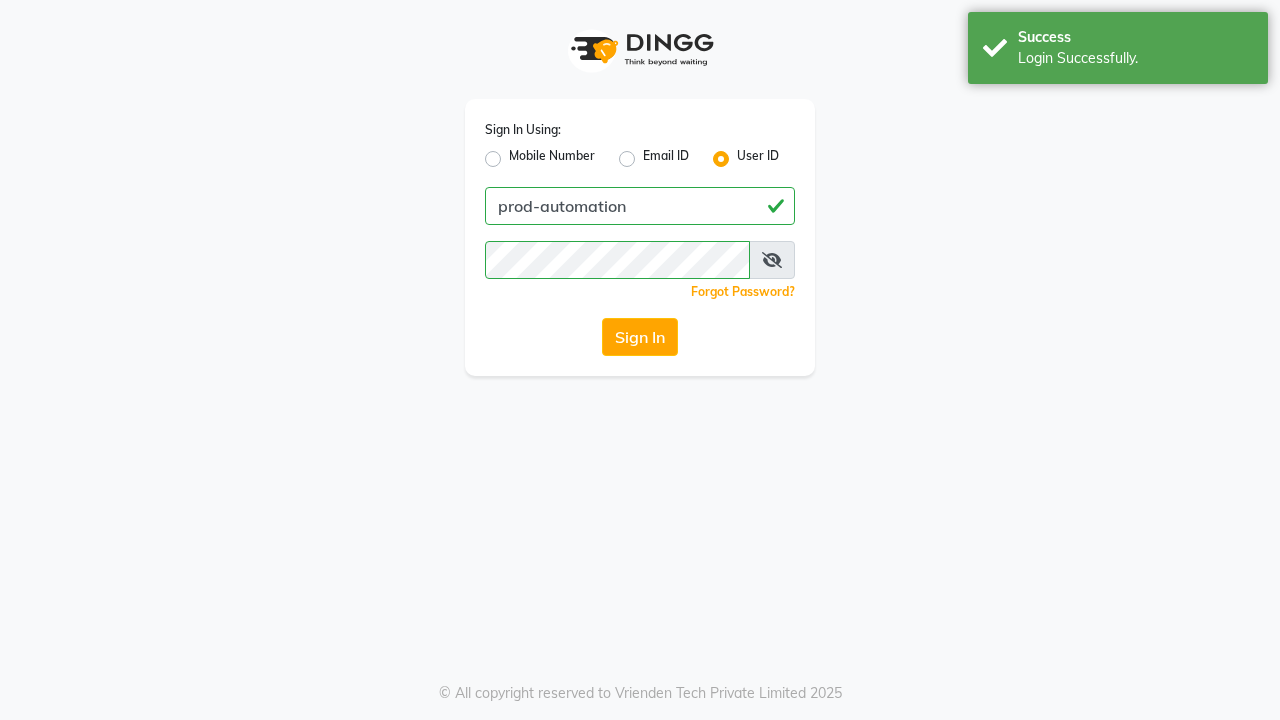 scroll, scrollTop: 0, scrollLeft: 0, axis: both 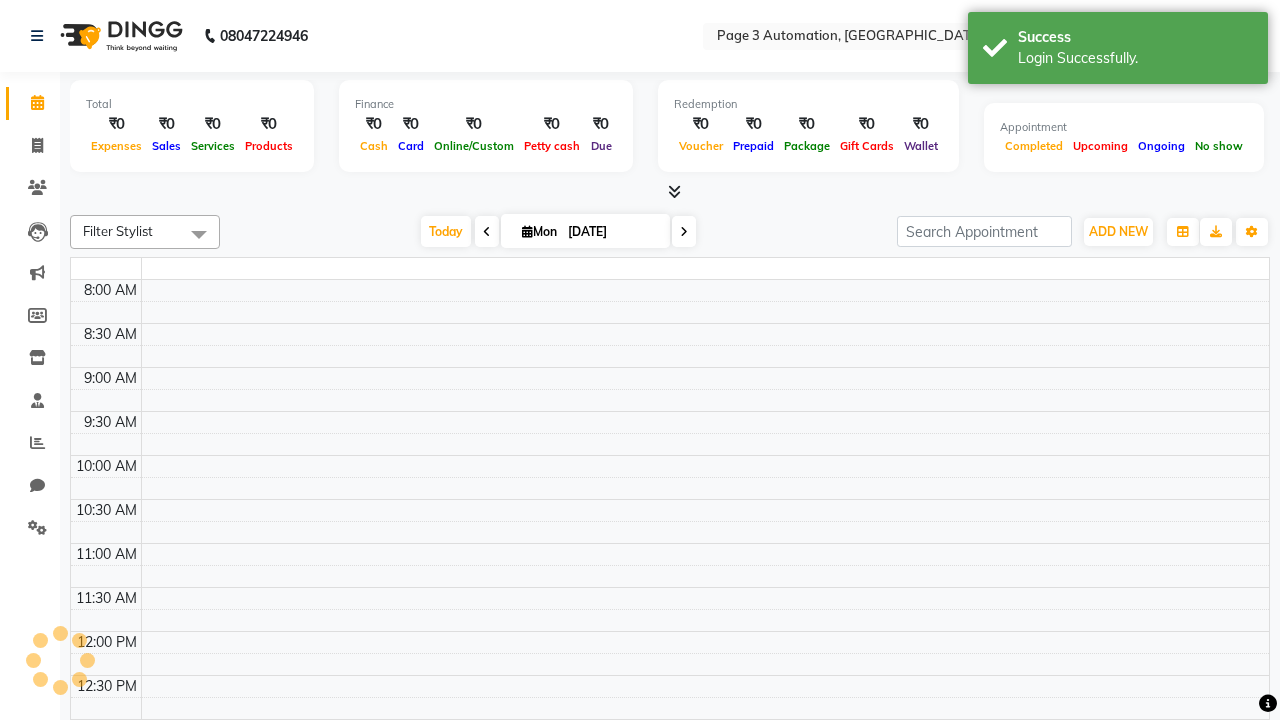 select on "en" 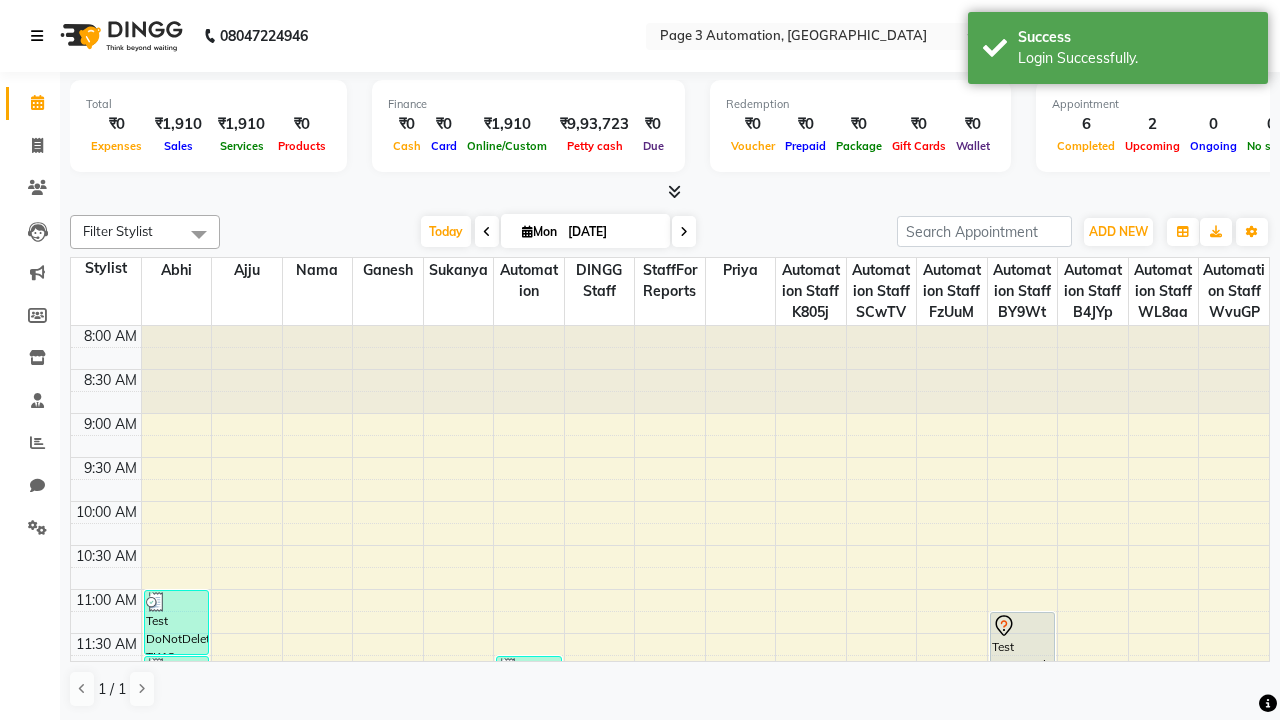 click at bounding box center [37, 36] 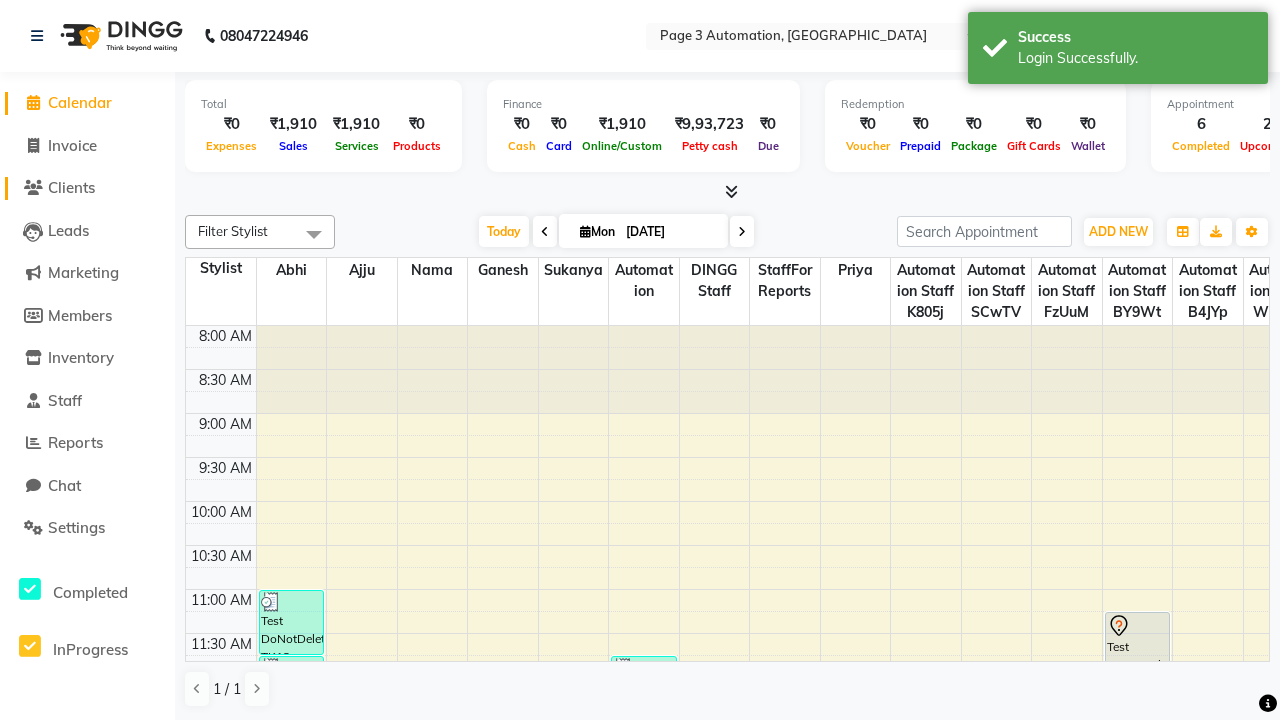 click on "Clients" 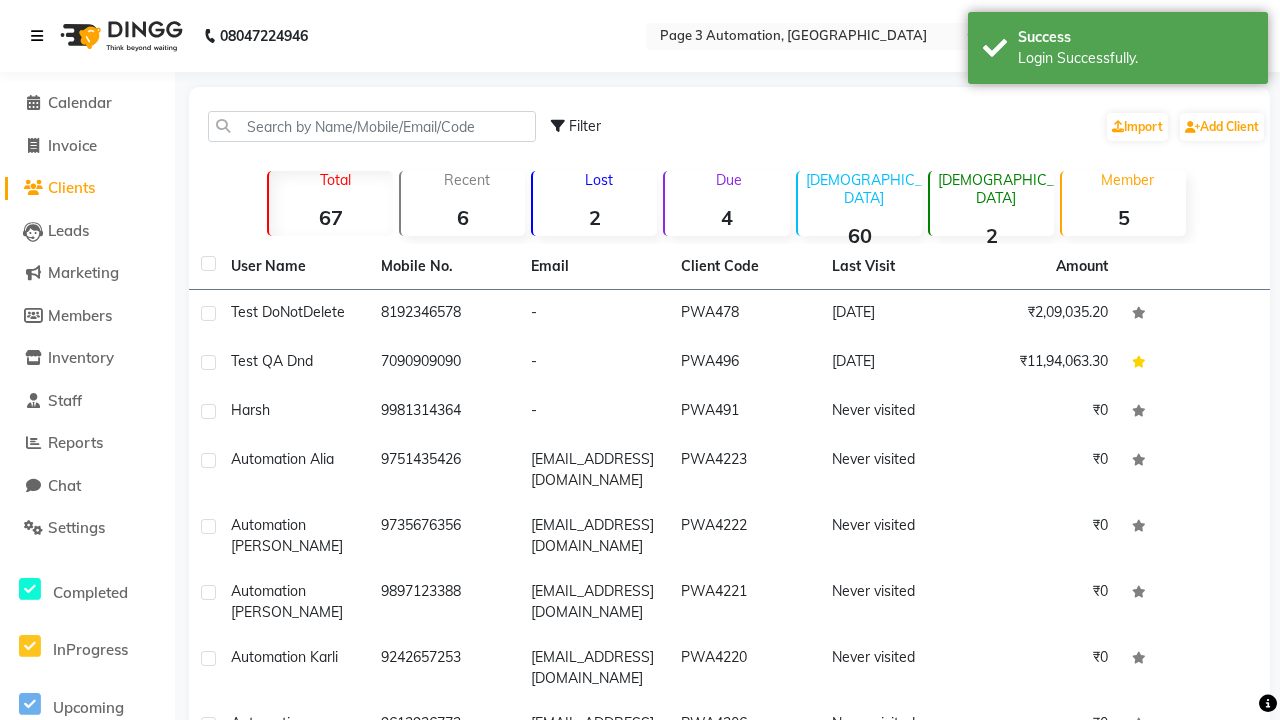 click at bounding box center [37, 36] 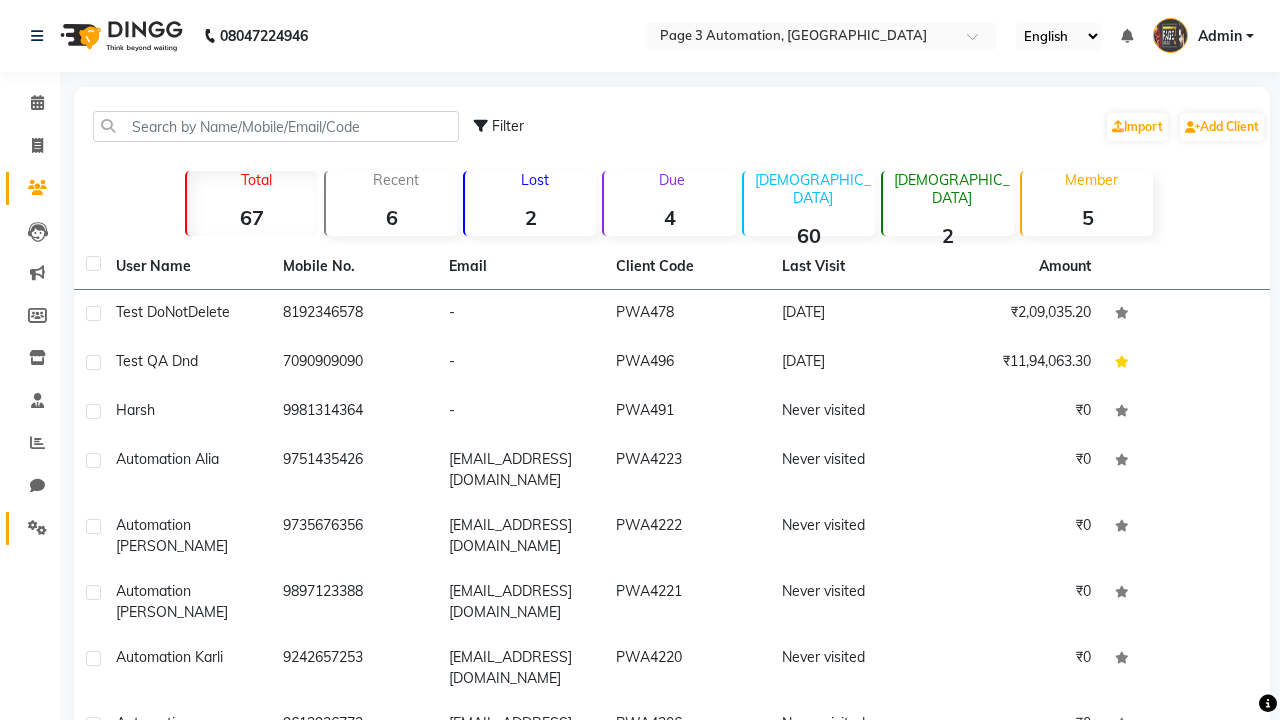 click 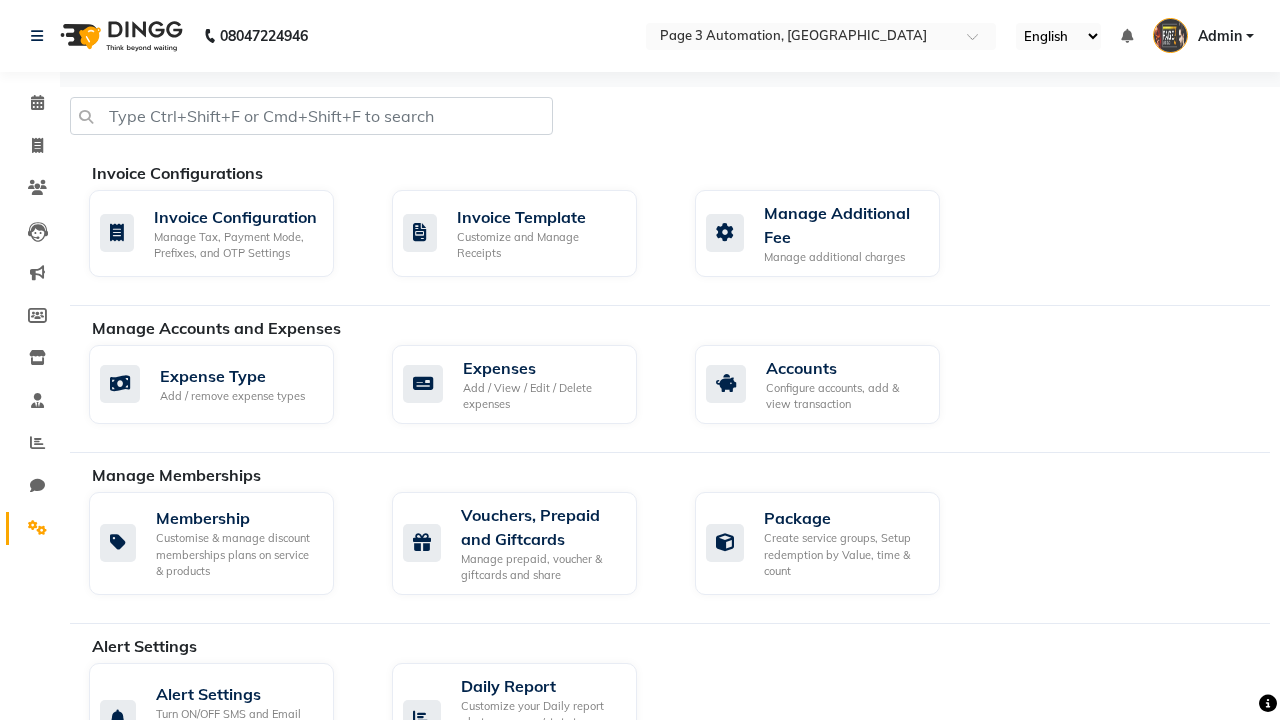 scroll, scrollTop: 1062, scrollLeft: 0, axis: vertical 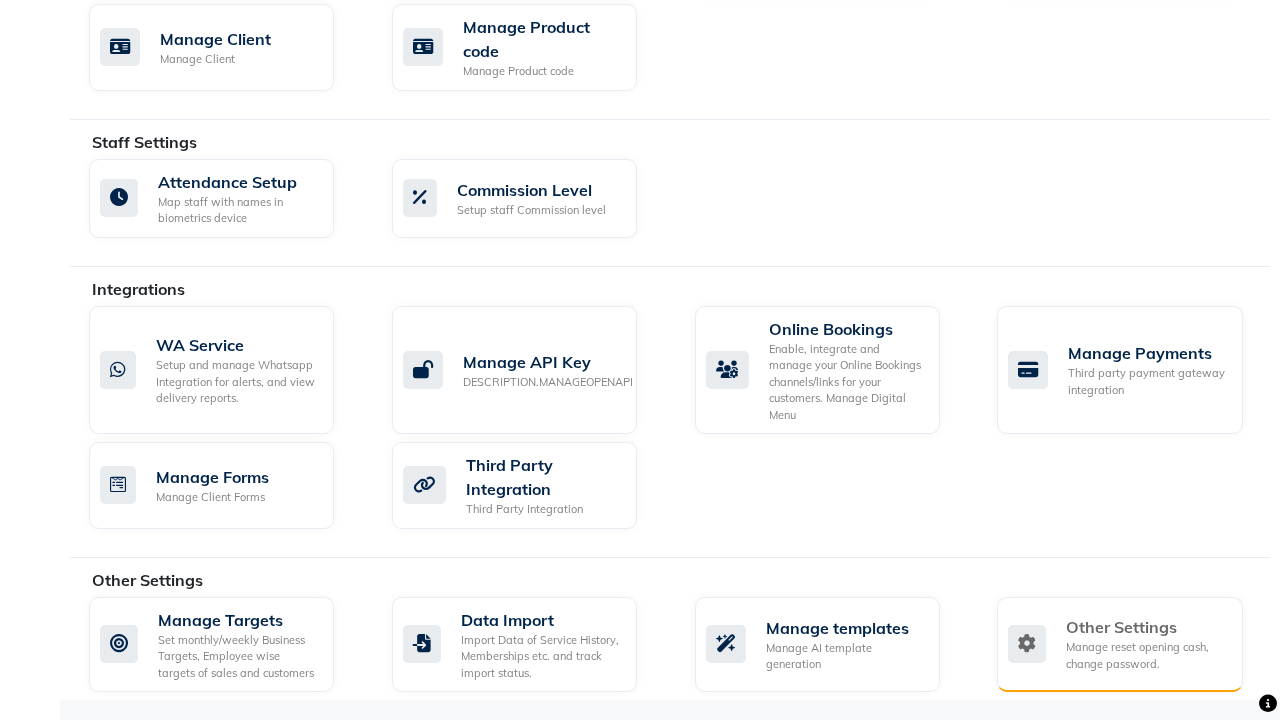 click on "Manage reset opening cash, change password." 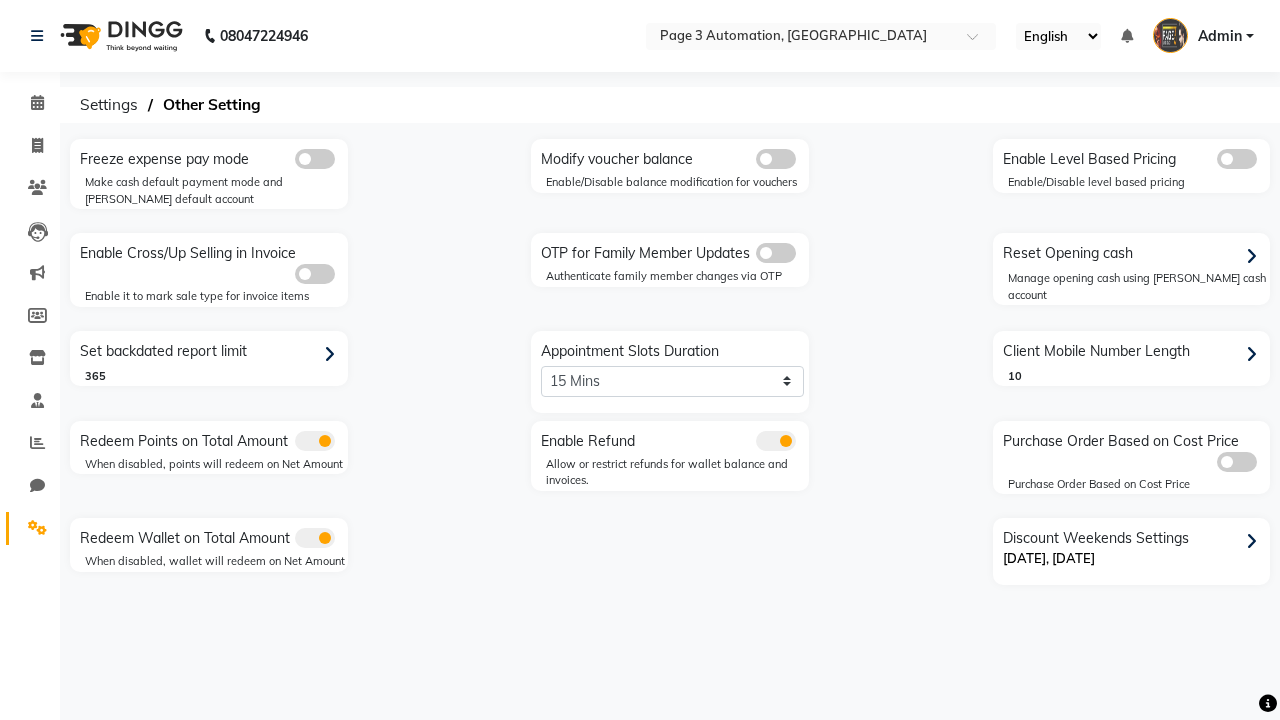 scroll, scrollTop: 0, scrollLeft: 0, axis: both 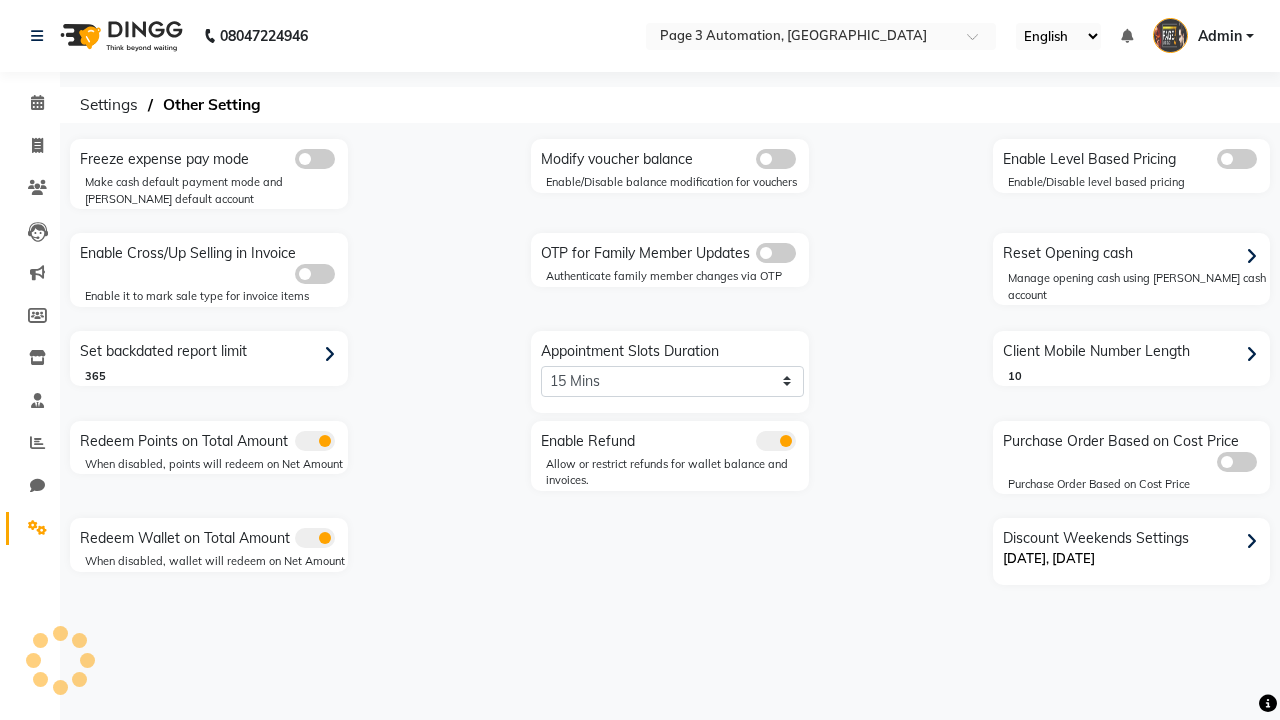 click 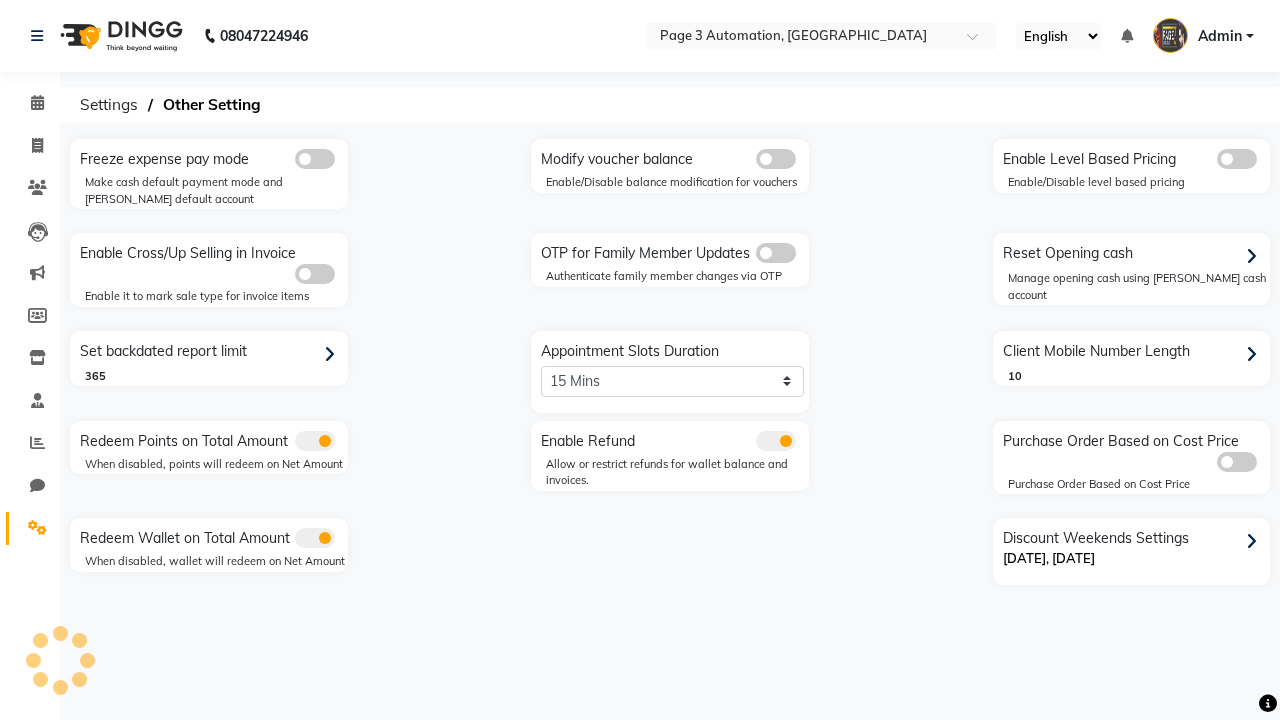 click 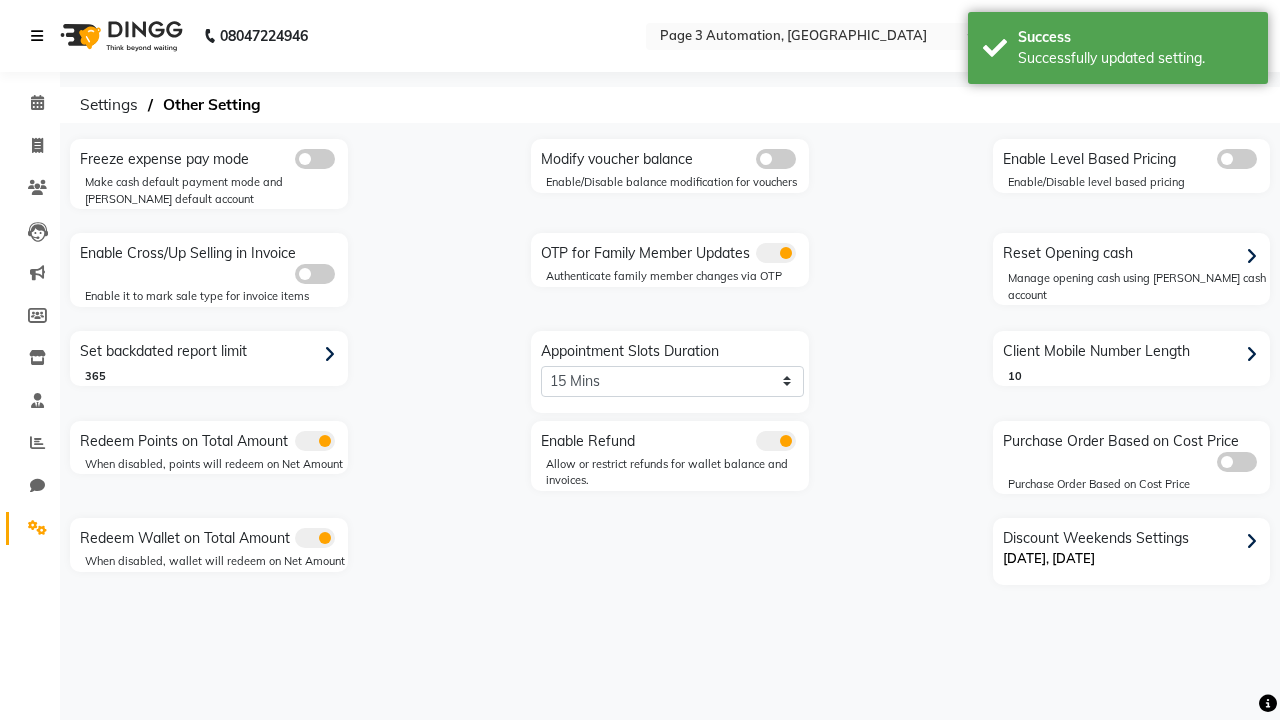 click at bounding box center [37, 36] 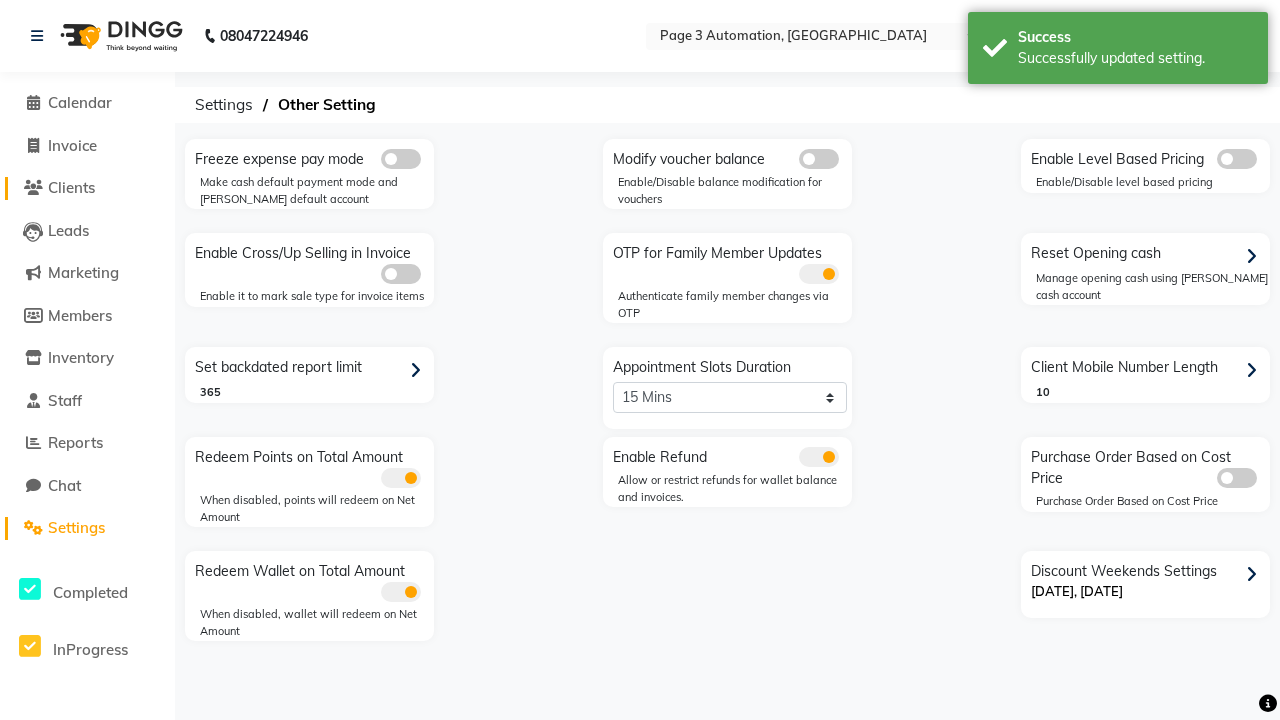 click on "Clients" 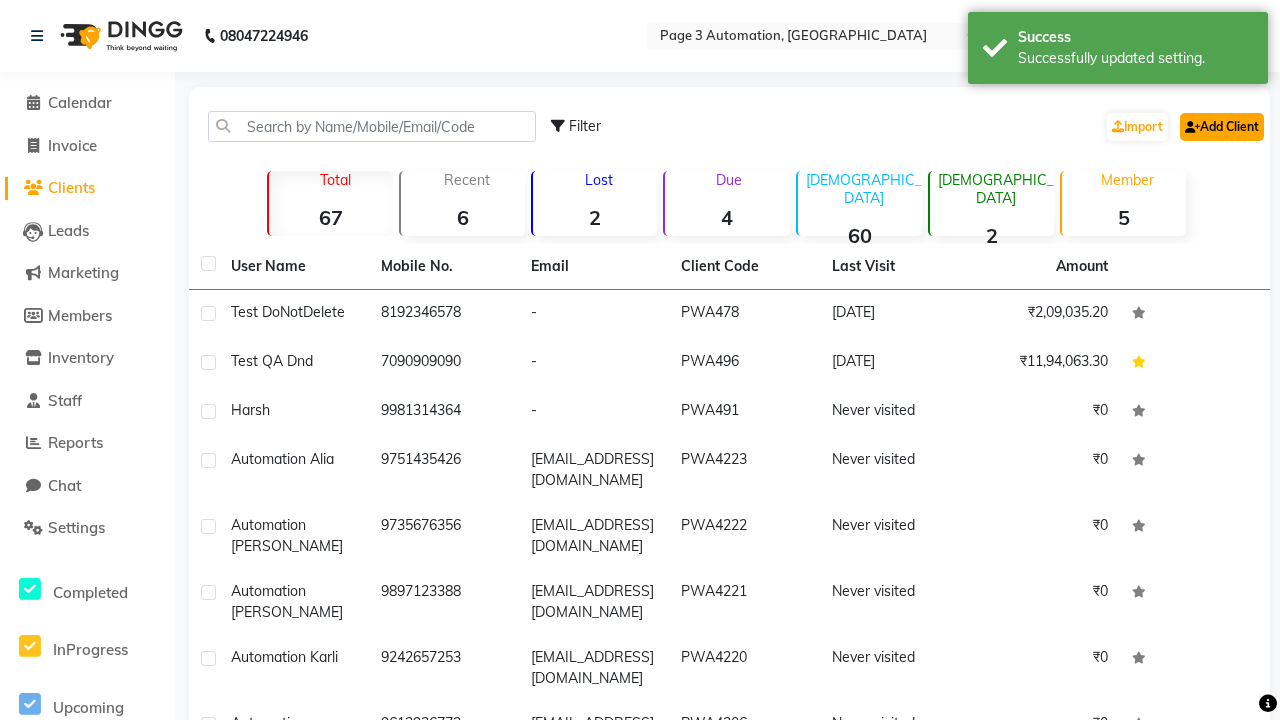 click on "Add Client" 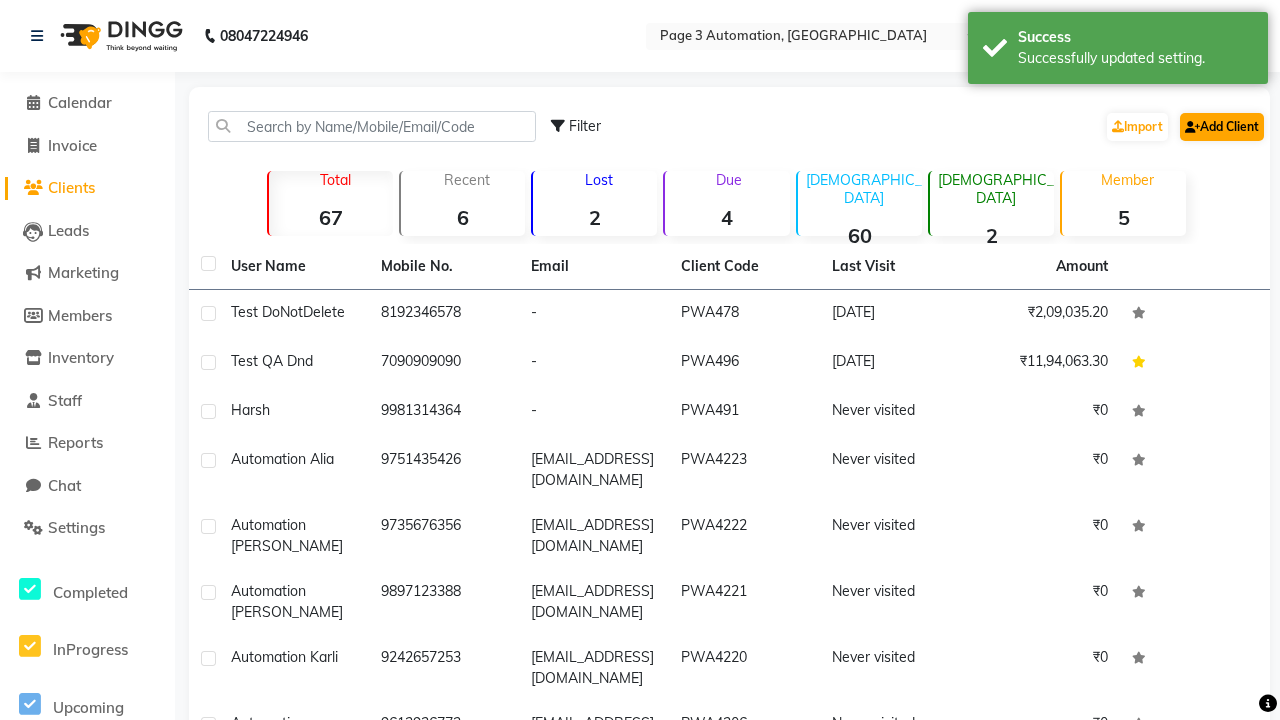 select on "22" 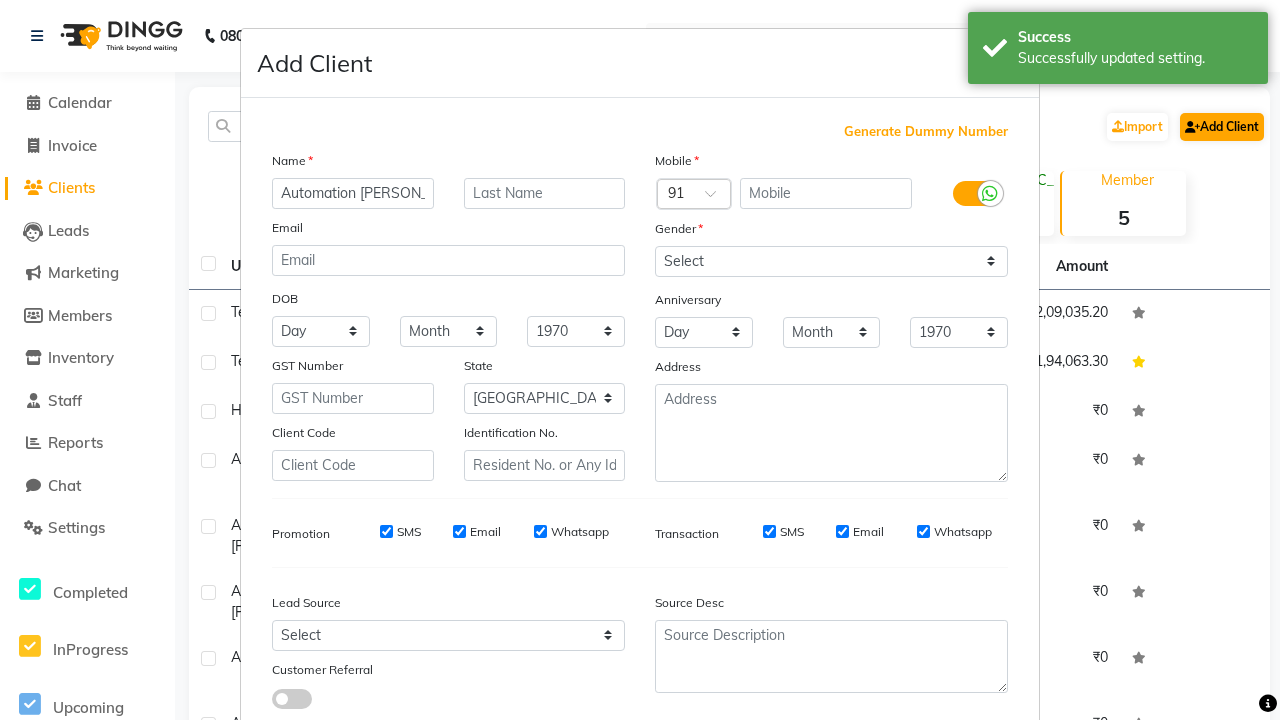 type on "Automation [PERSON_NAME]" 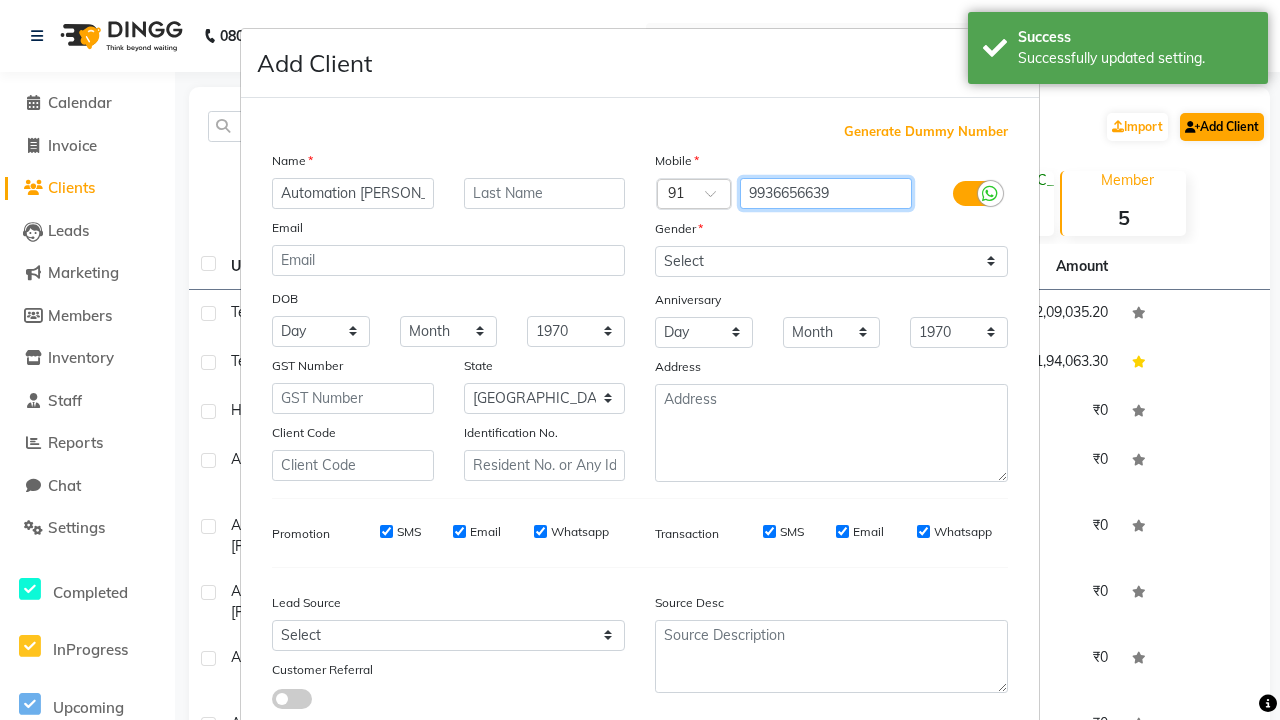 type on "9936656639" 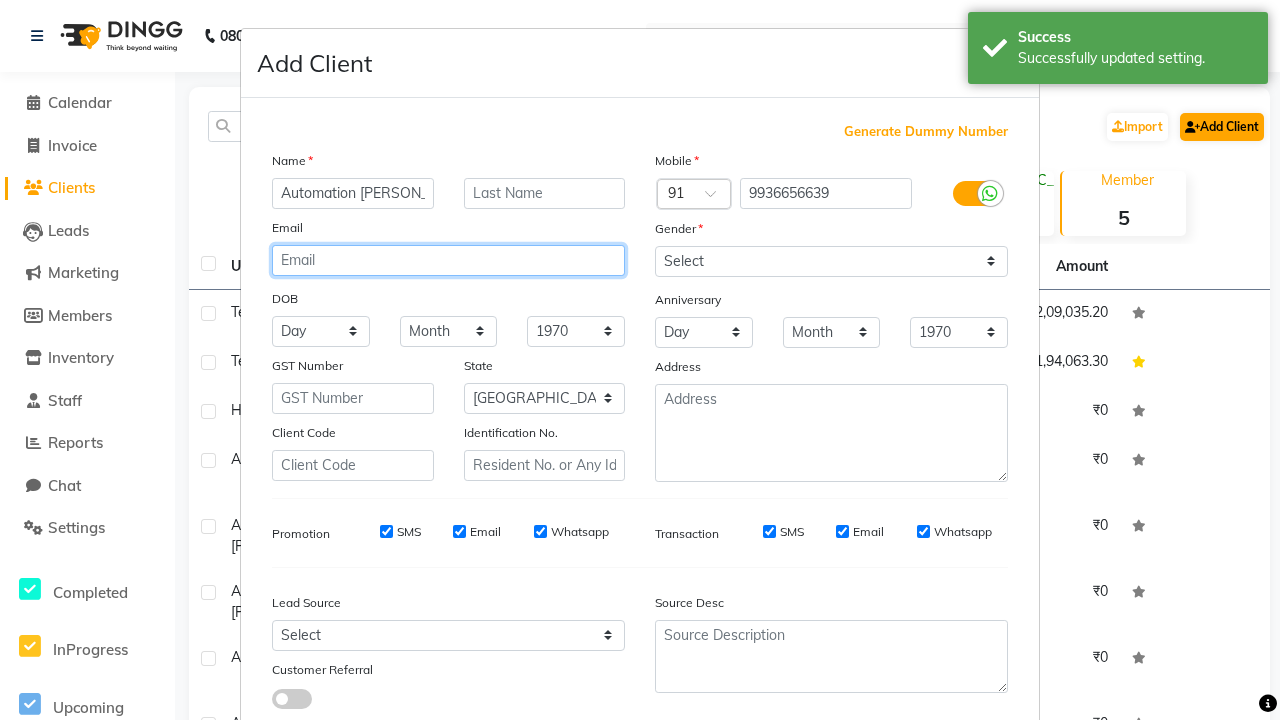 type on "[EMAIL_ADDRESS][DOMAIN_NAME]" 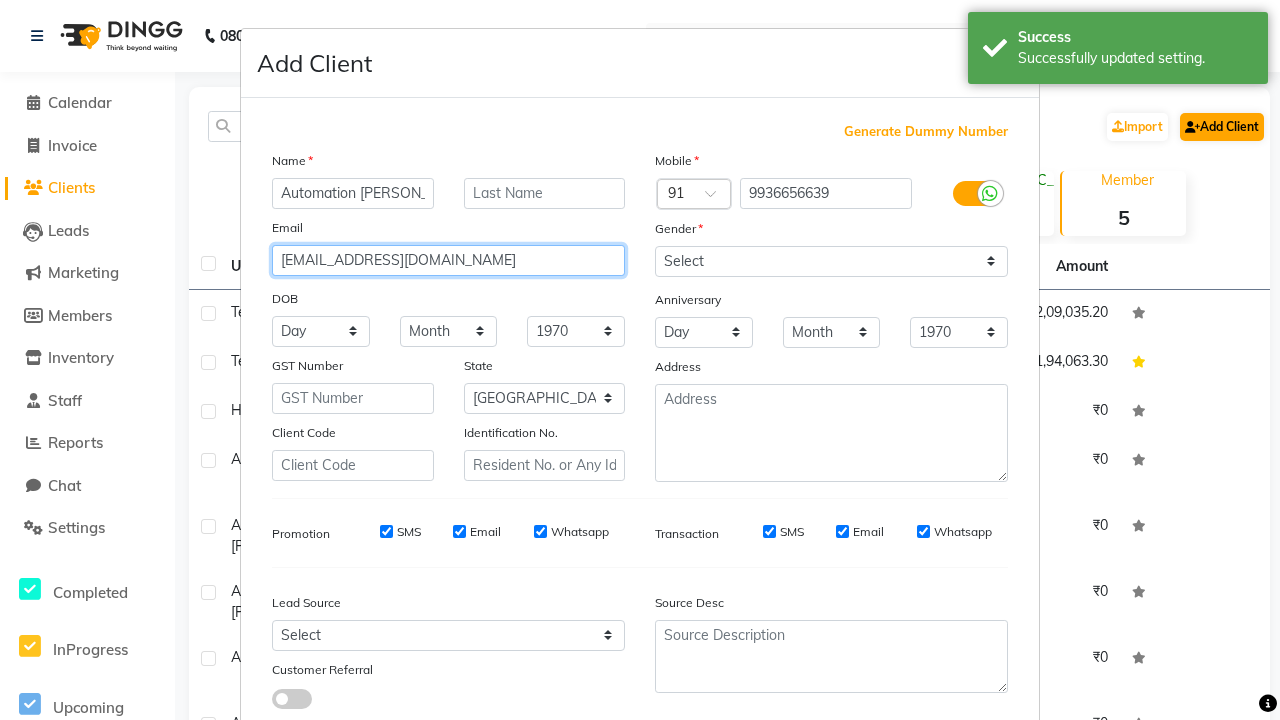 select on "[DEMOGRAPHIC_DATA]" 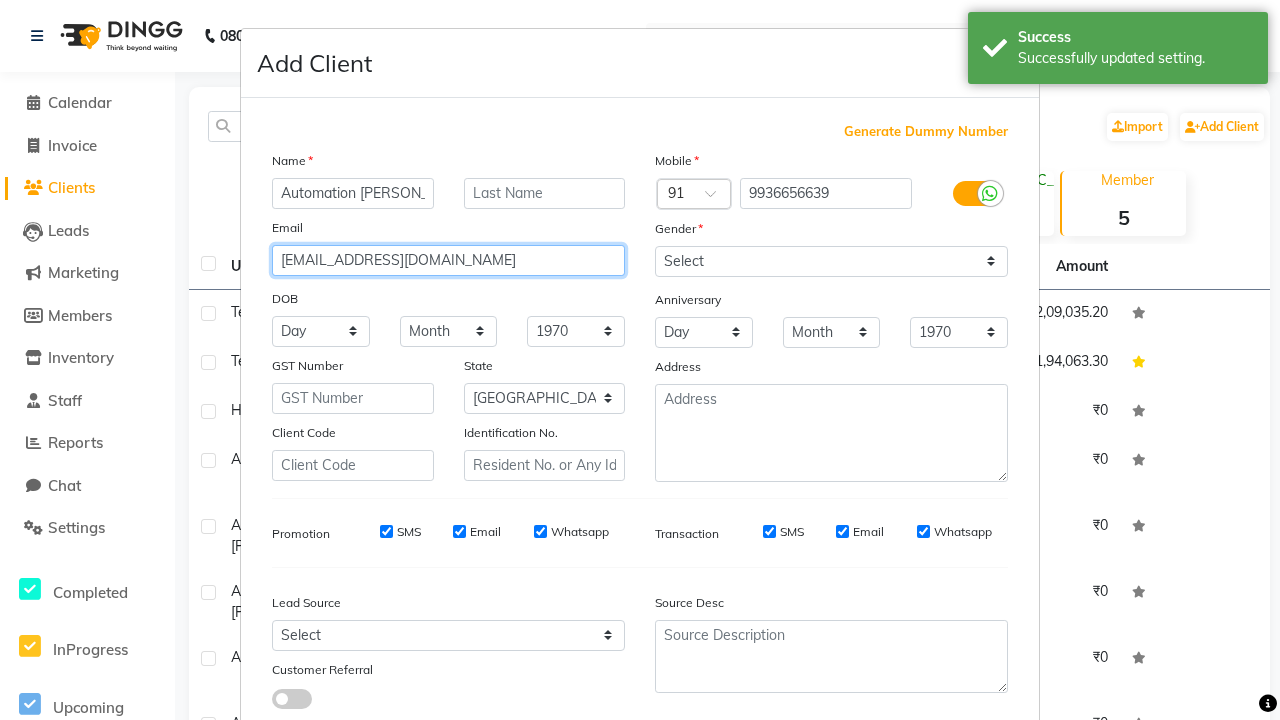 type on "[EMAIL_ADDRESS][DOMAIN_NAME]" 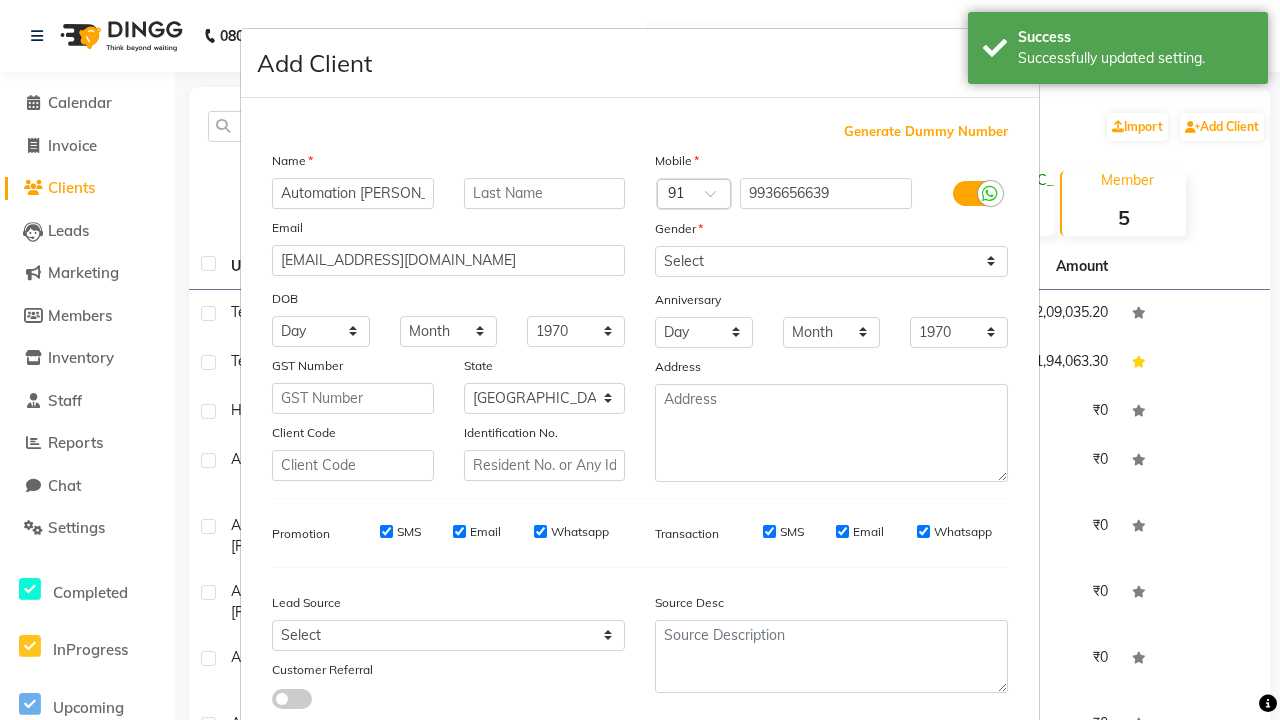 click on "Add" at bounding box center (906, 781) 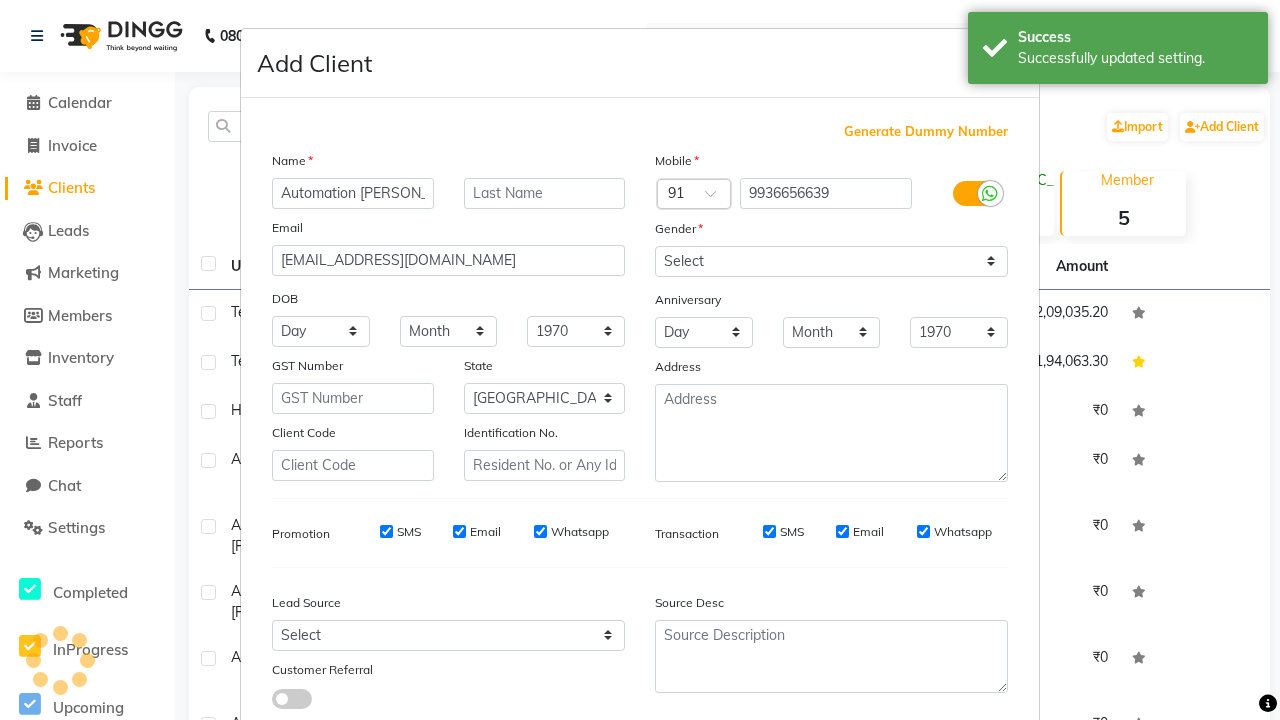 scroll, scrollTop: 129, scrollLeft: 0, axis: vertical 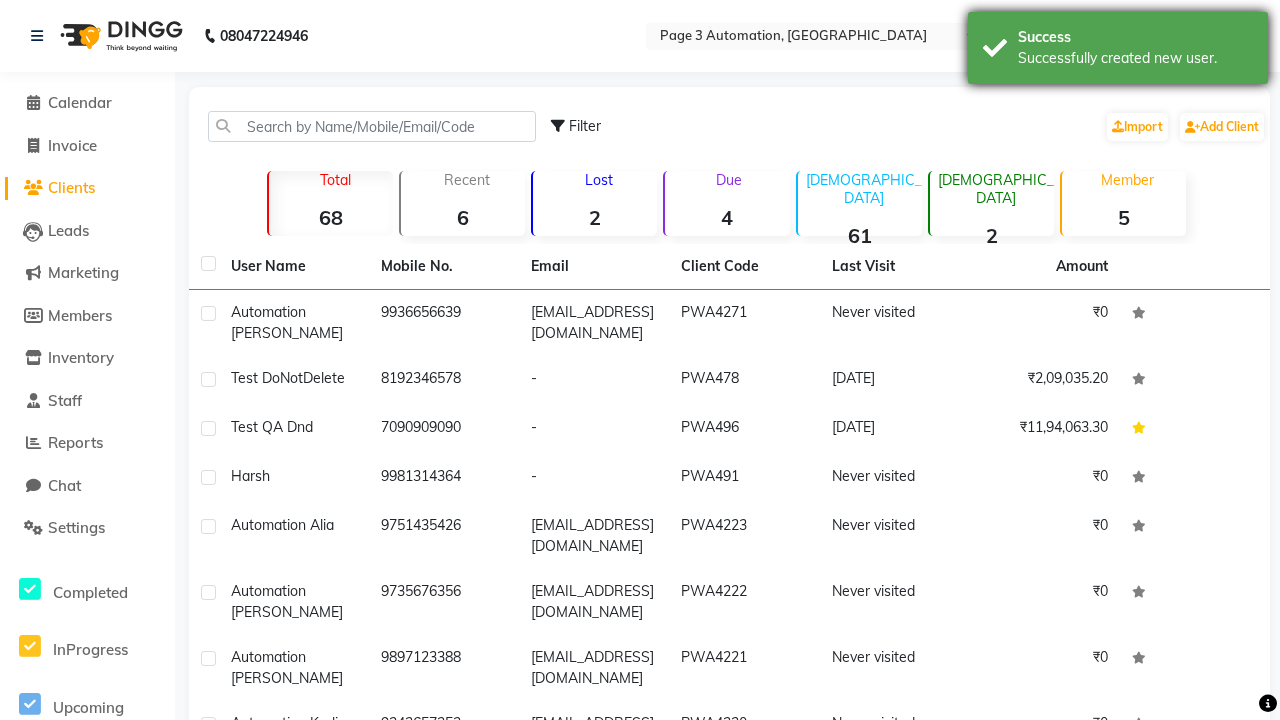 click on "Successfully created new user." at bounding box center (1135, 58) 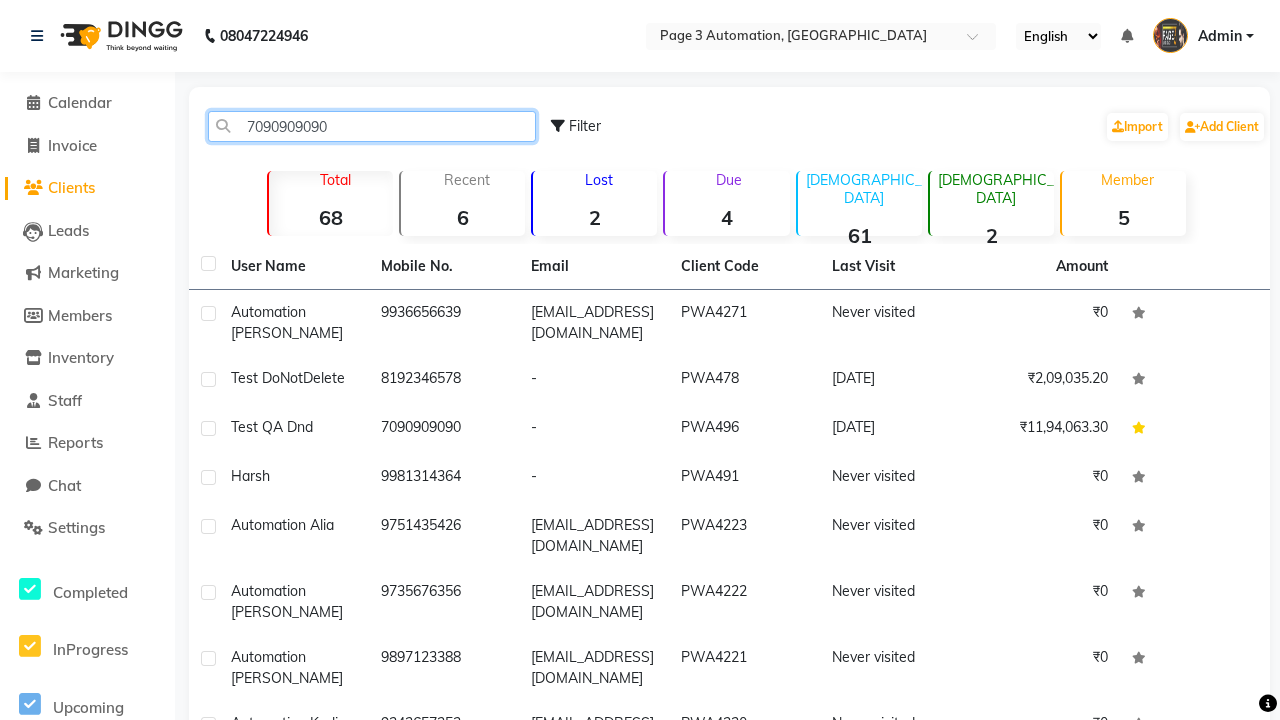 type on "7090909090" 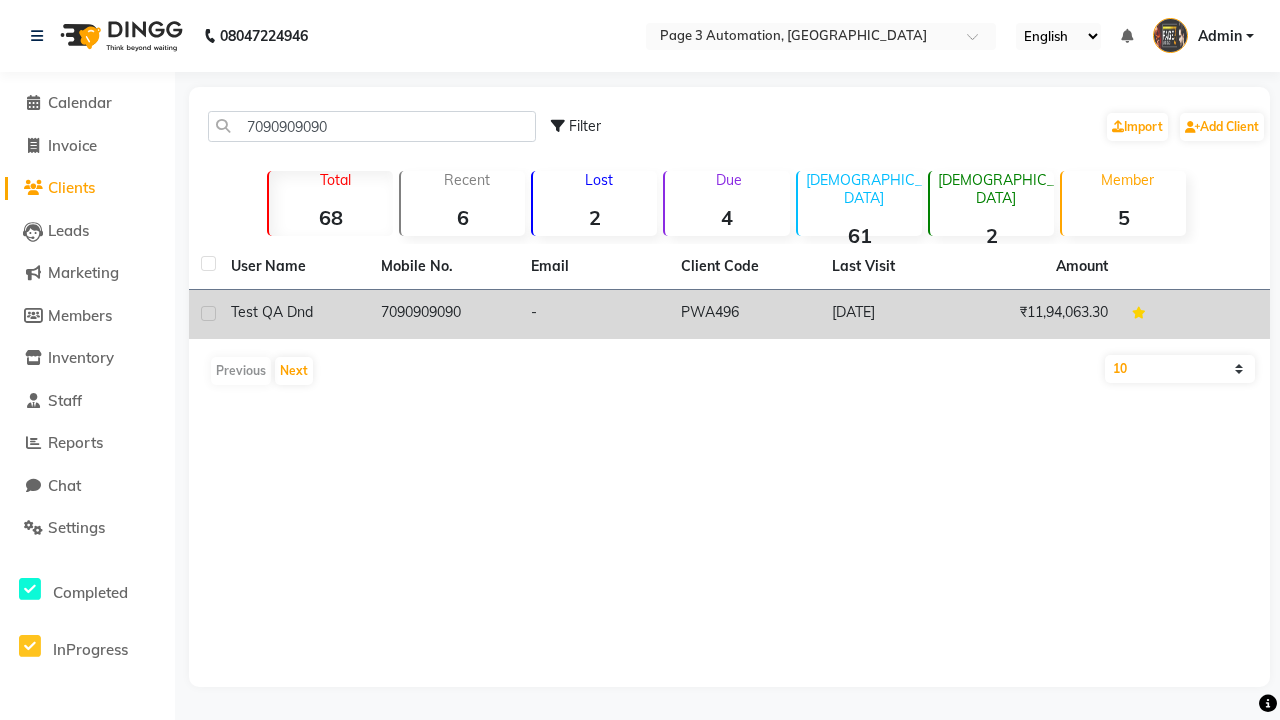click on "7090909090" 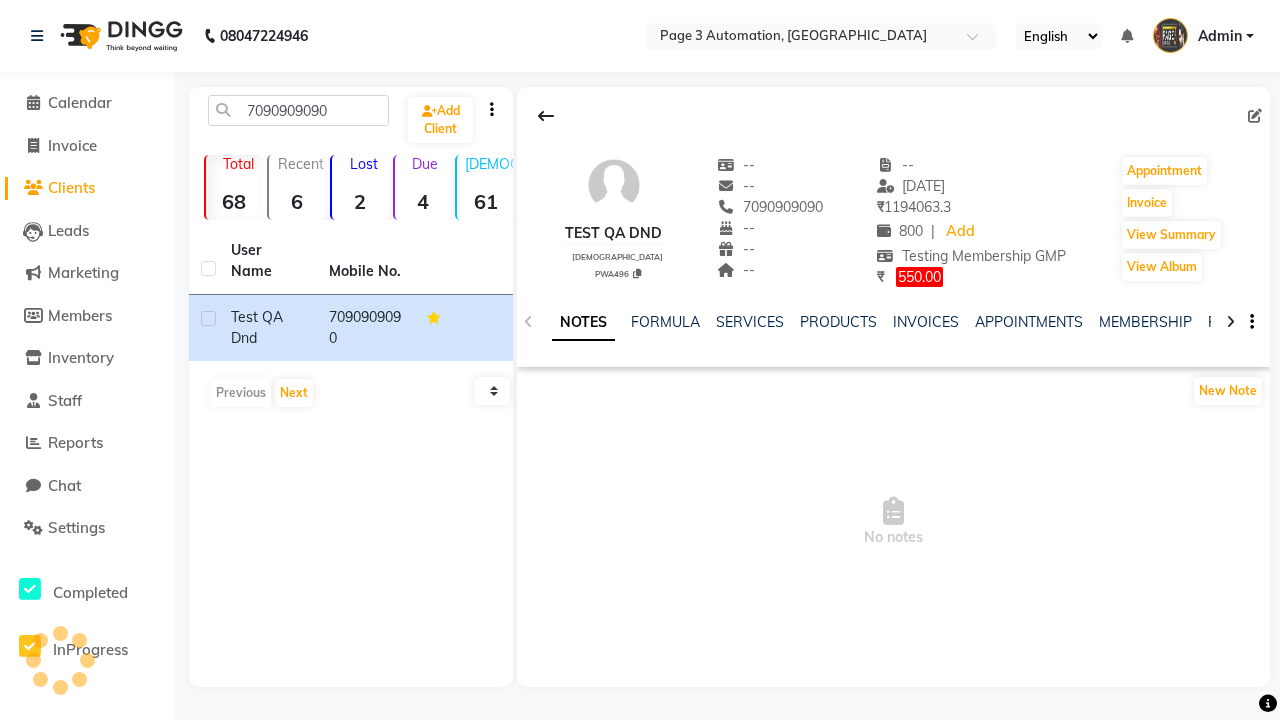 click on "FAMILY" 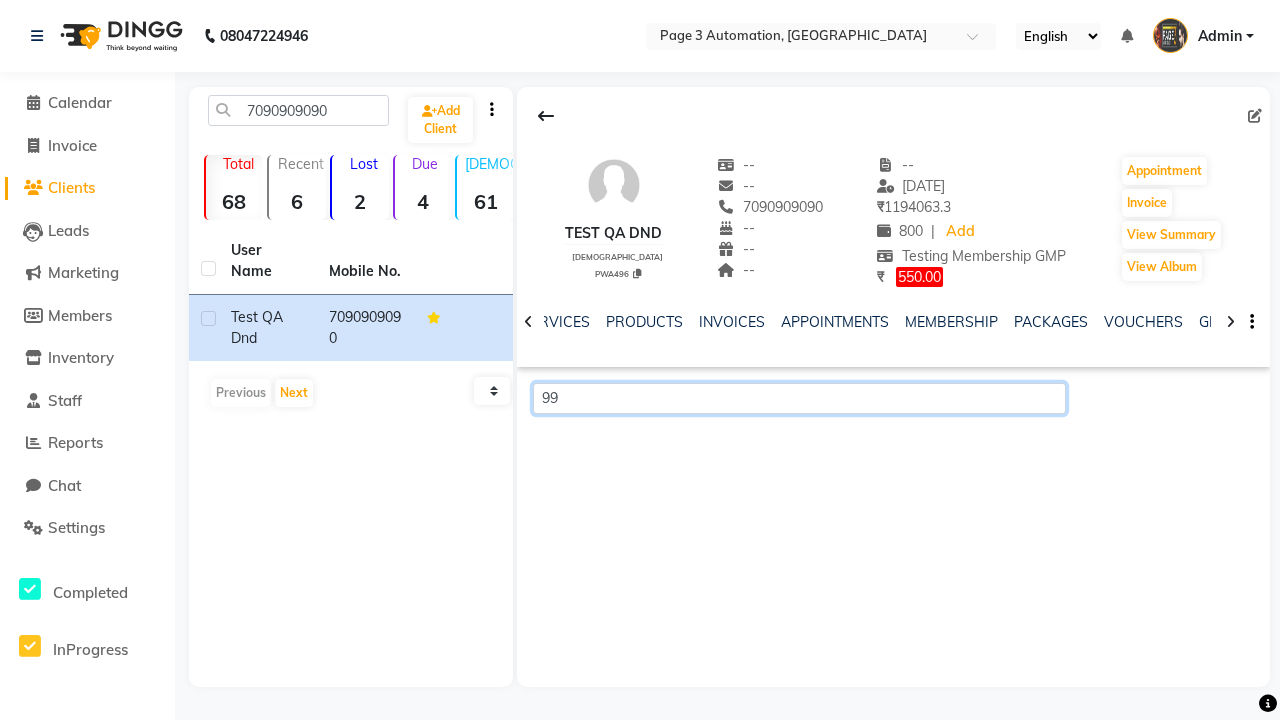 scroll, scrollTop: 0, scrollLeft: 433, axis: horizontal 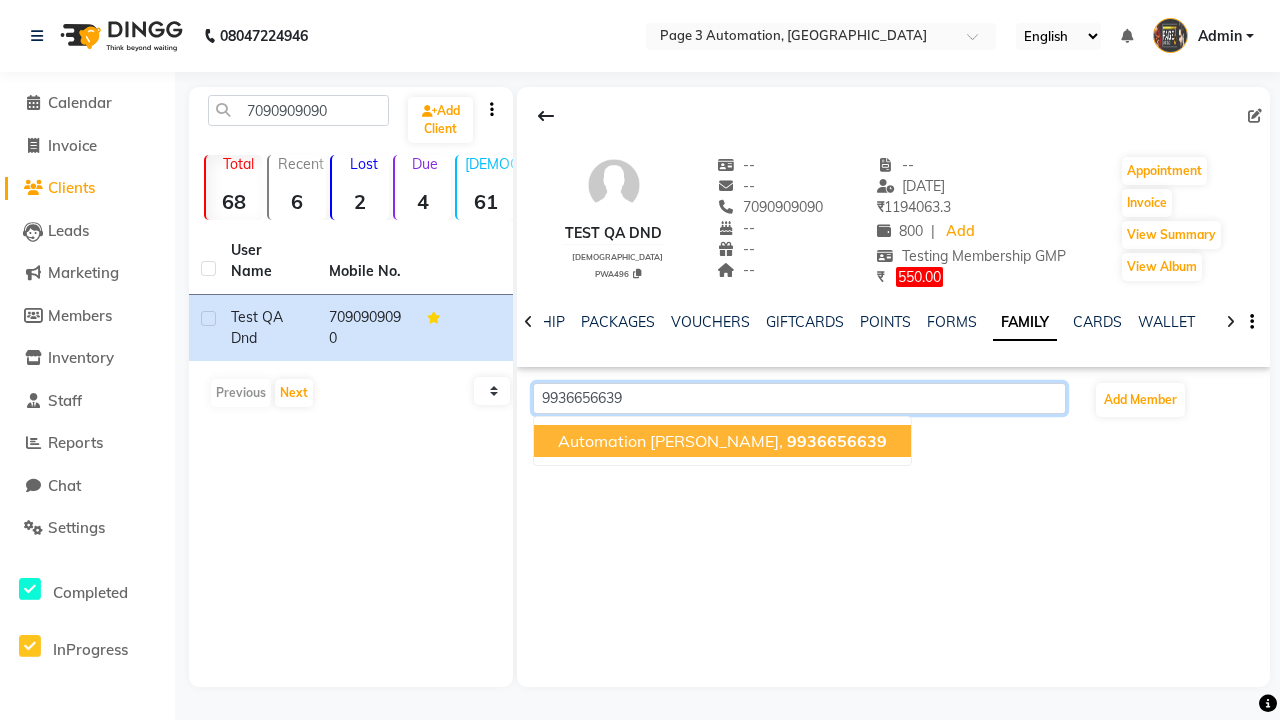 click on "9936656639" 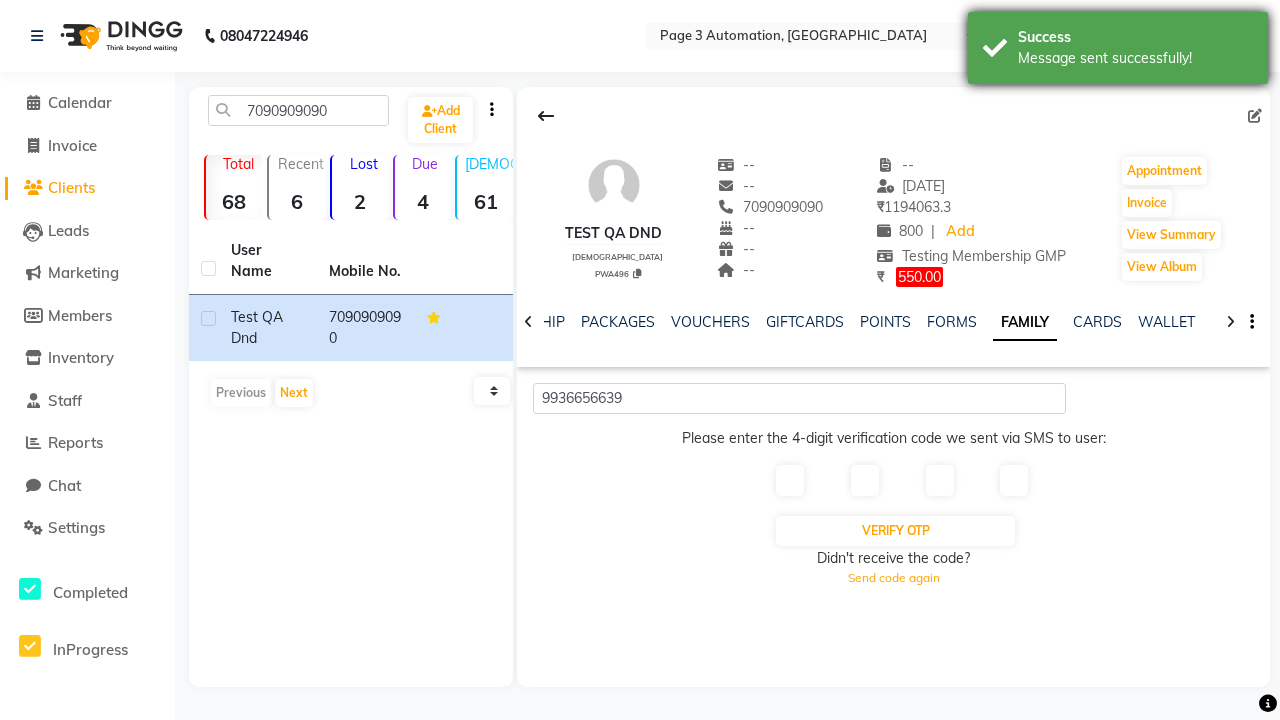 click on "Message sent successfully!" at bounding box center (1135, 58) 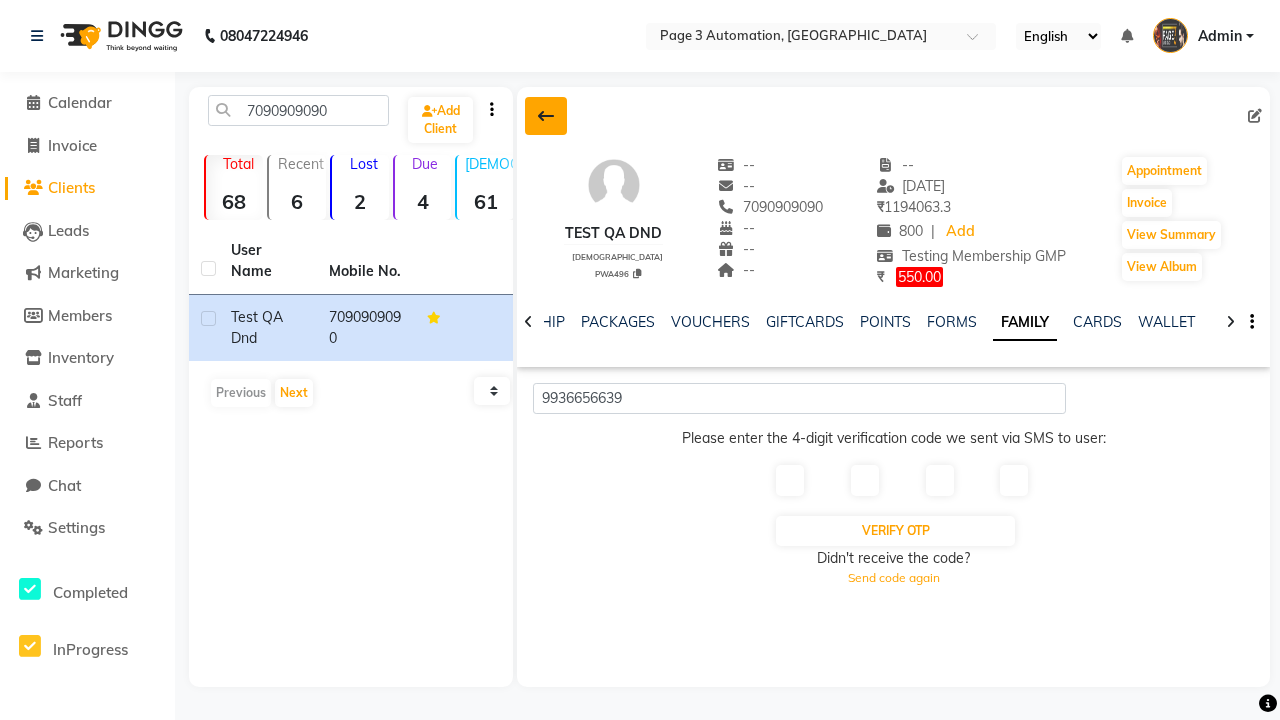 click 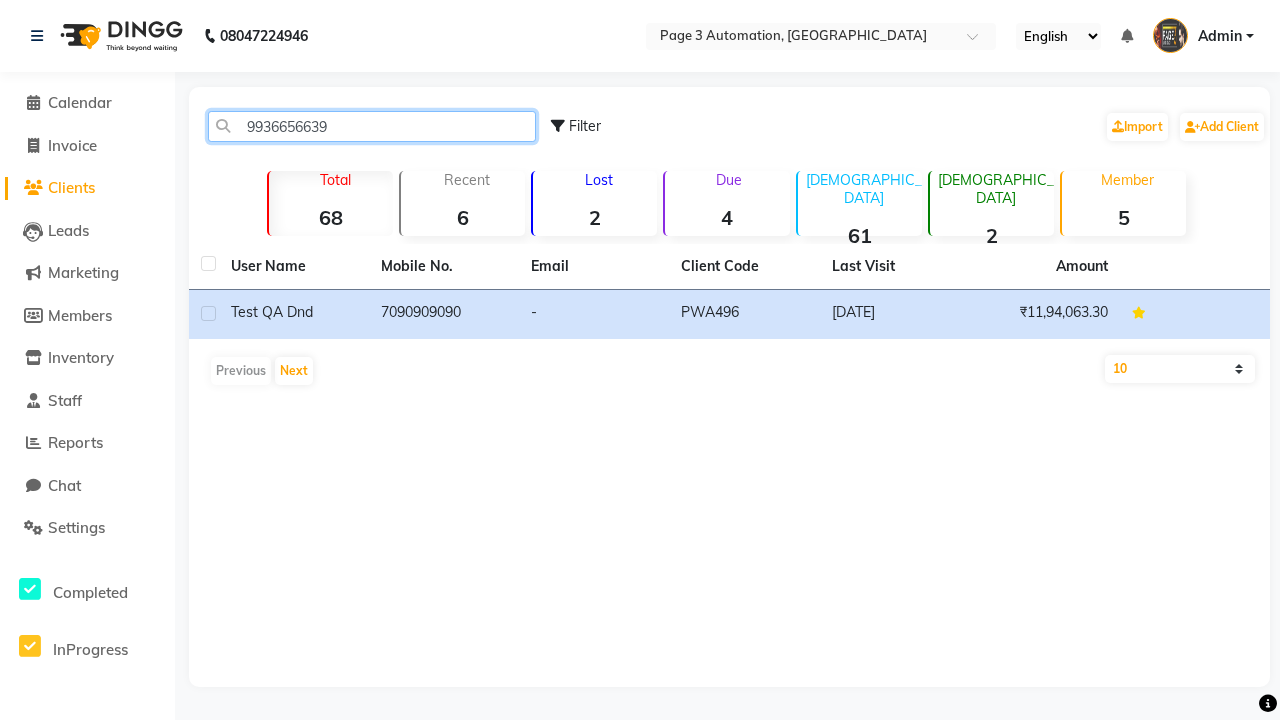 type on "9936656639" 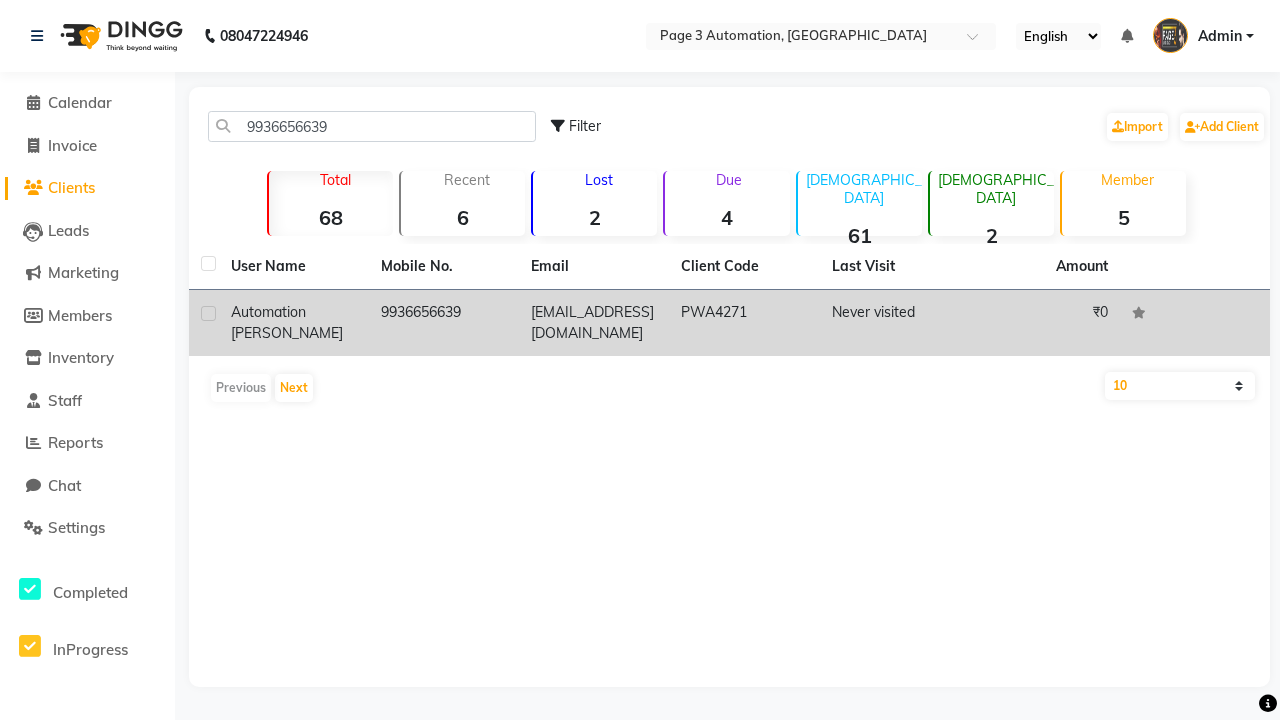 click on "9936656639" 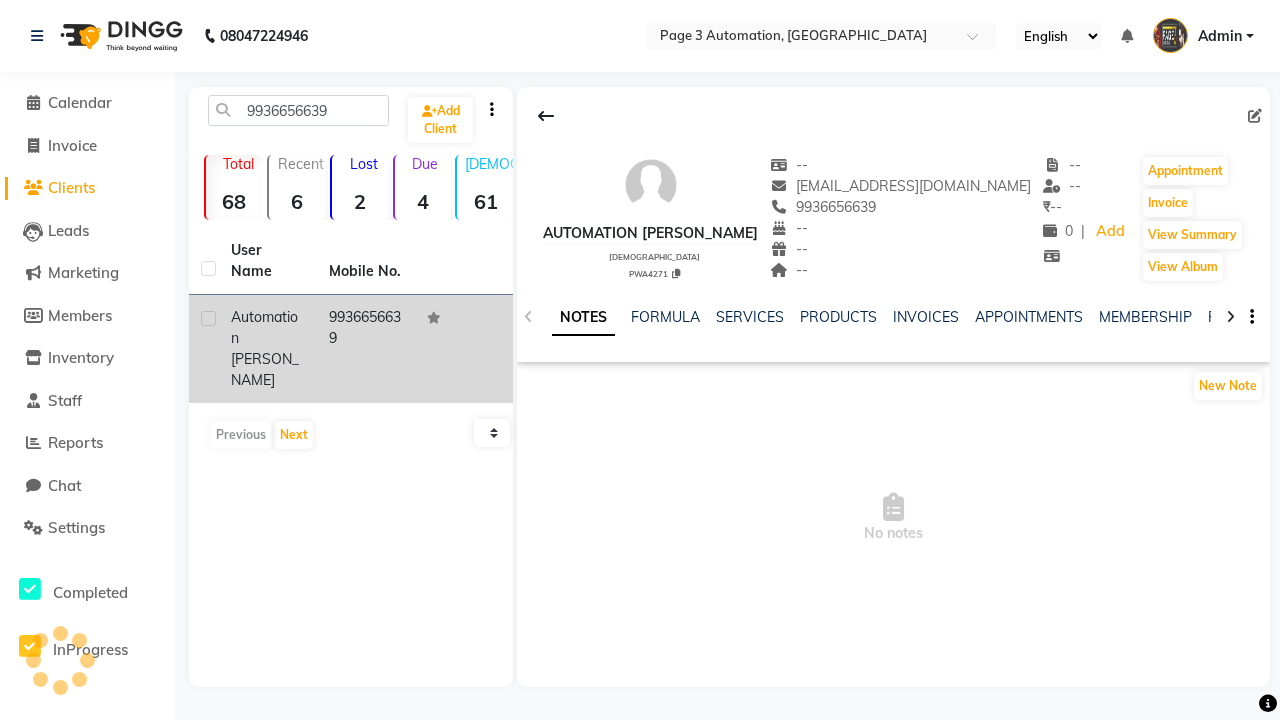 click 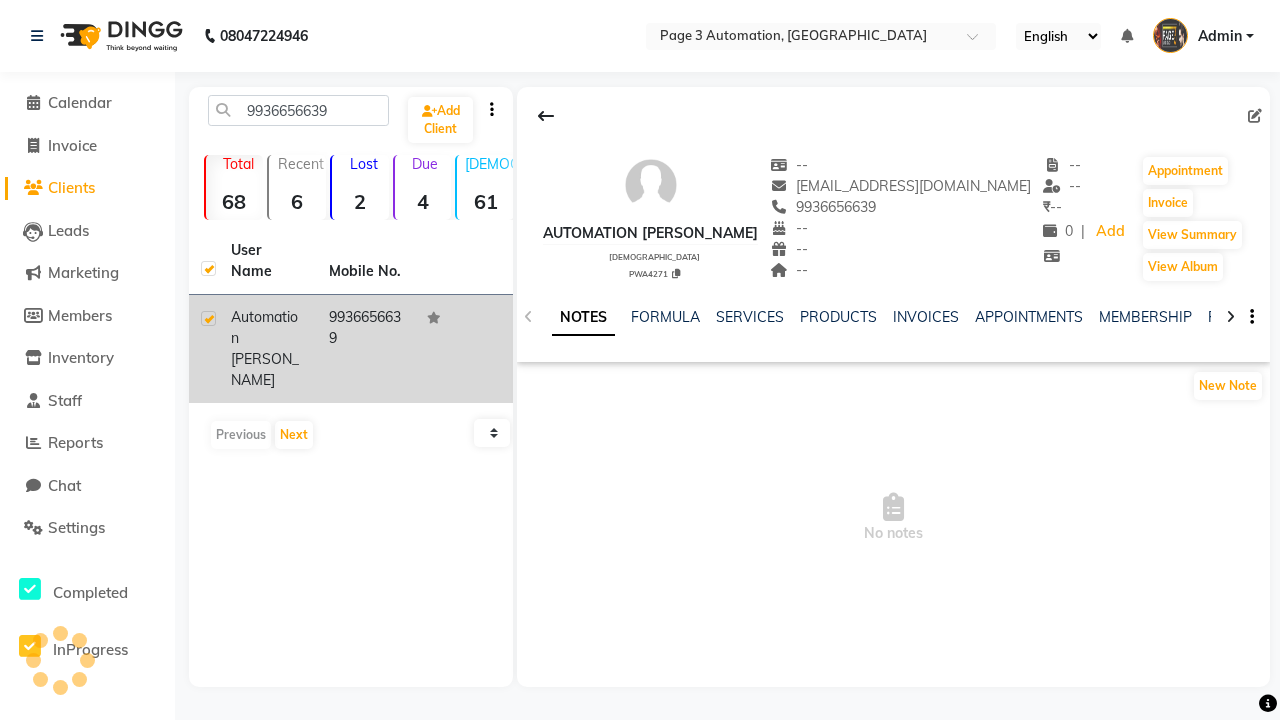 checkbox on "true" 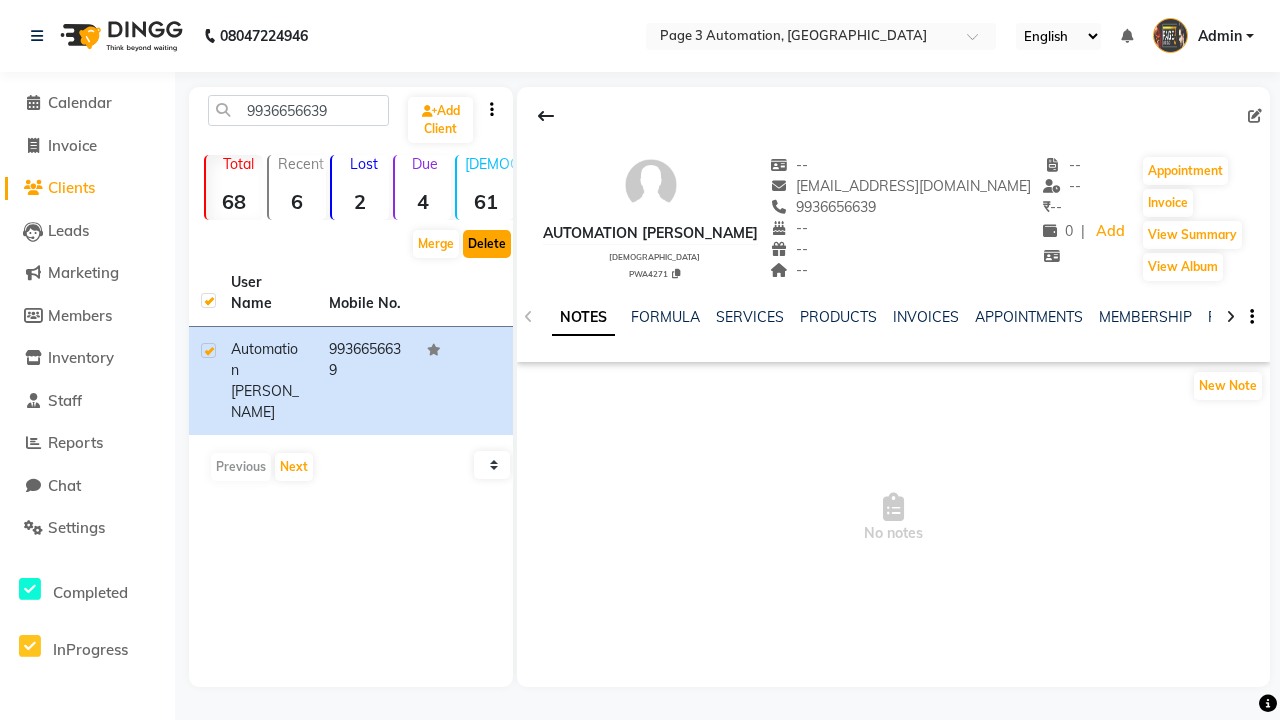 click on "Delete" 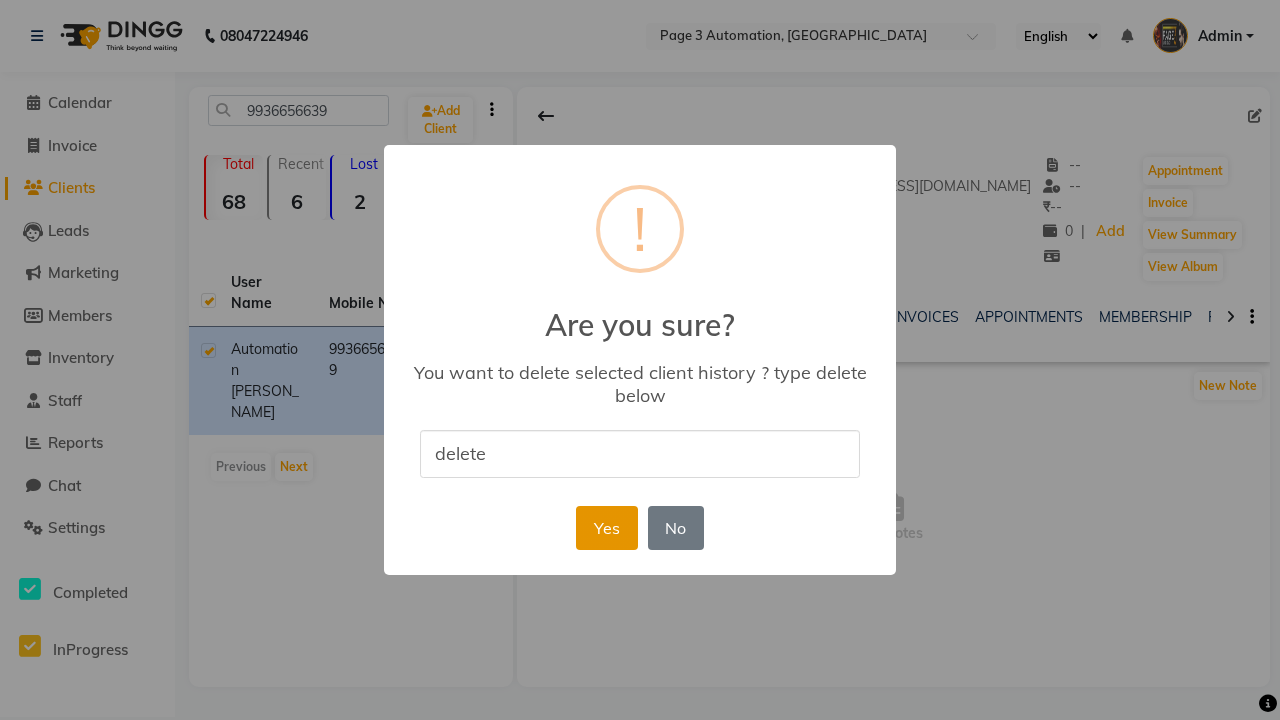 type on "delete" 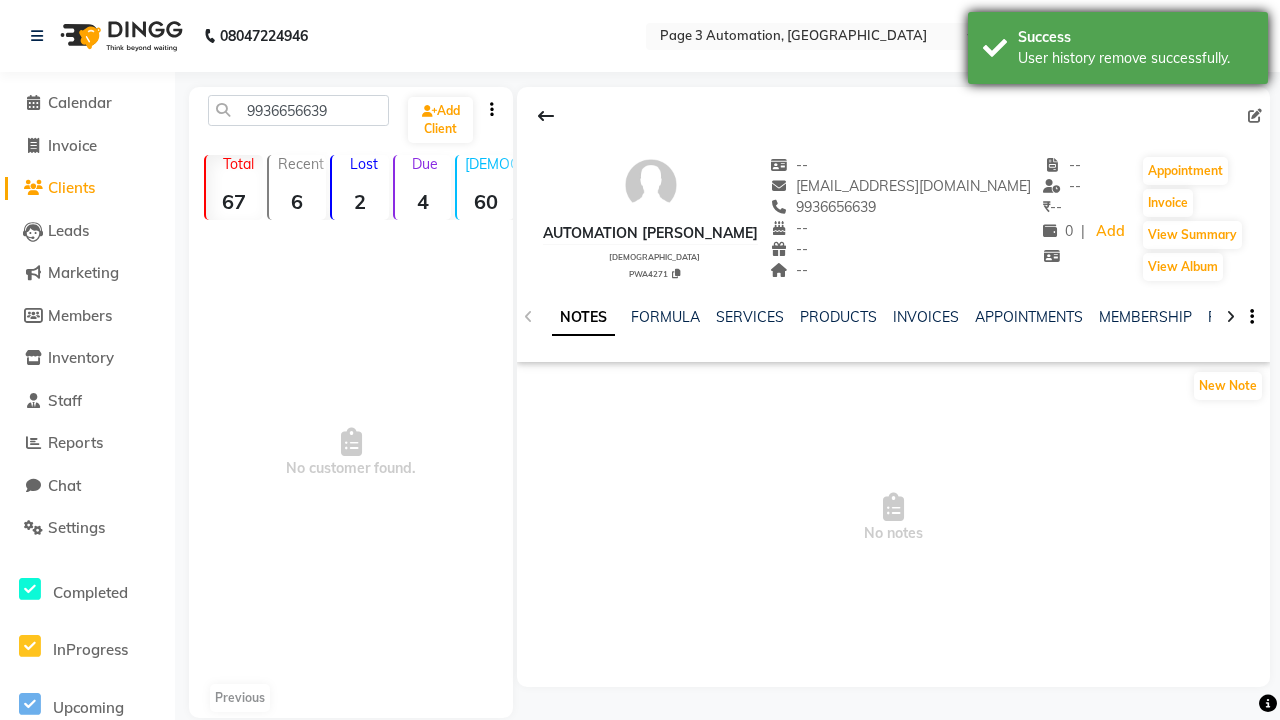 click on "User history remove successfully." at bounding box center (1135, 58) 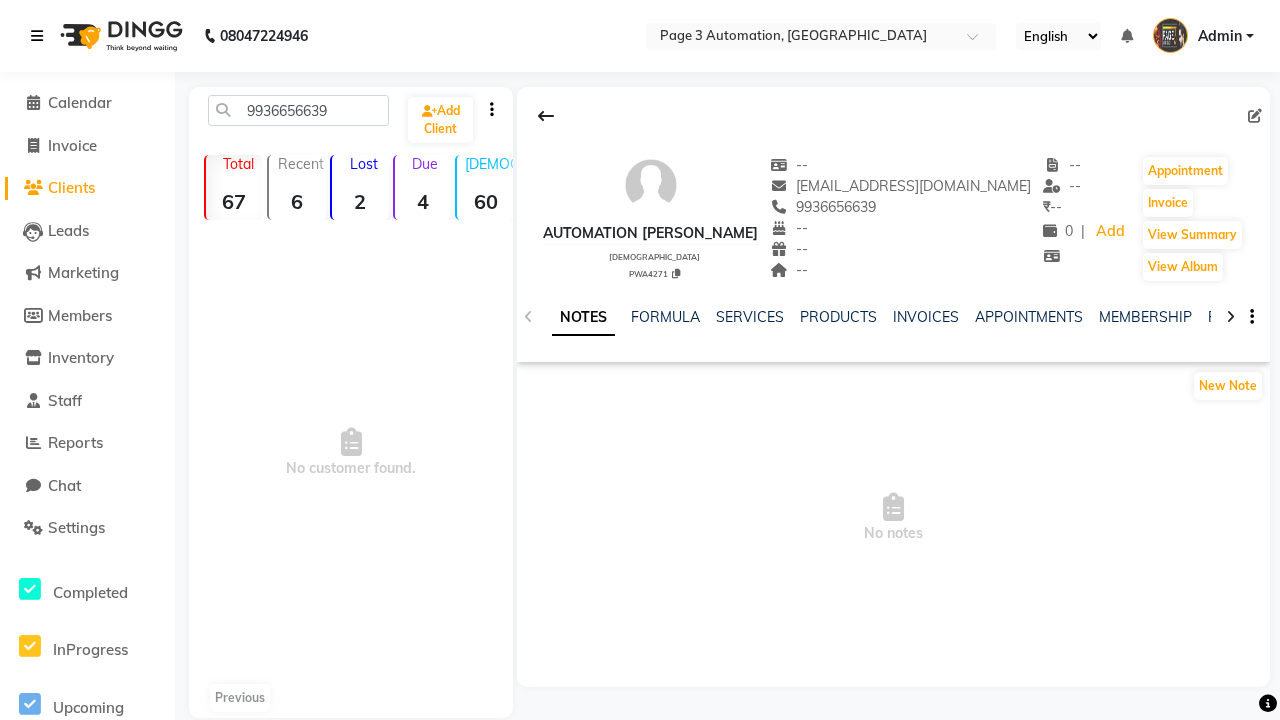 click at bounding box center (37, 36) 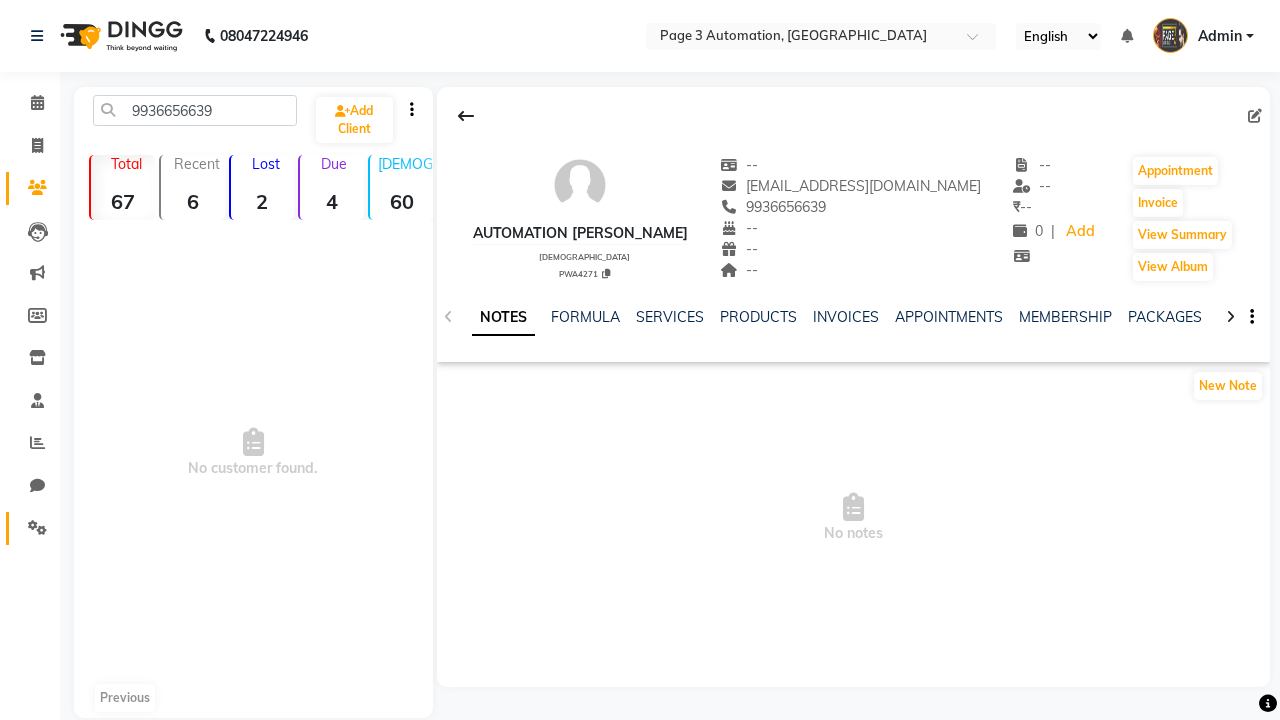 click 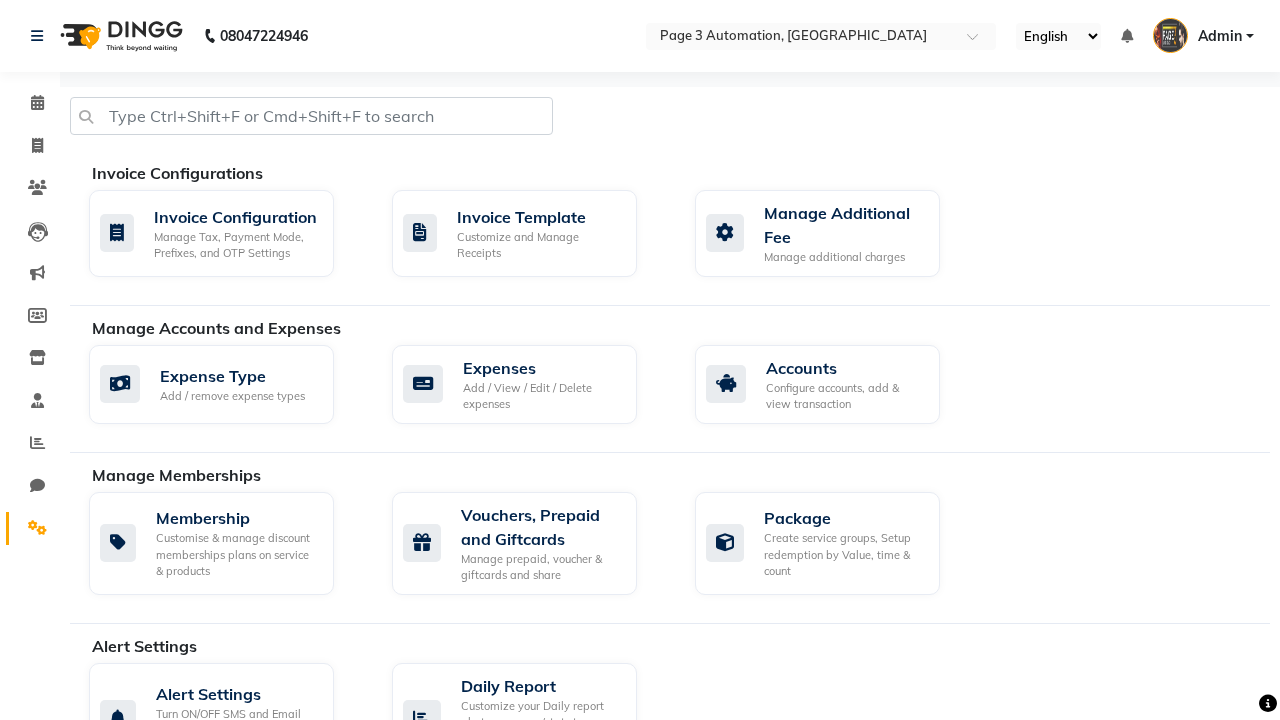 click on "Manage reset opening cash, change password." 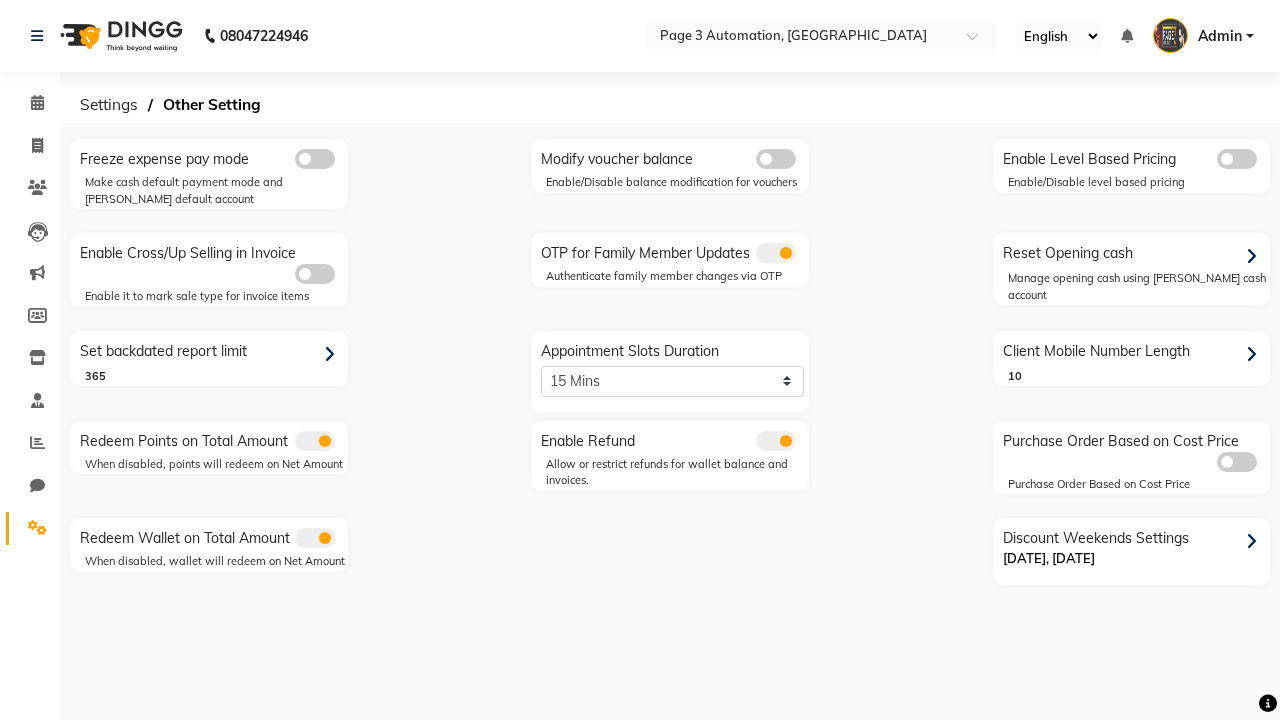 click 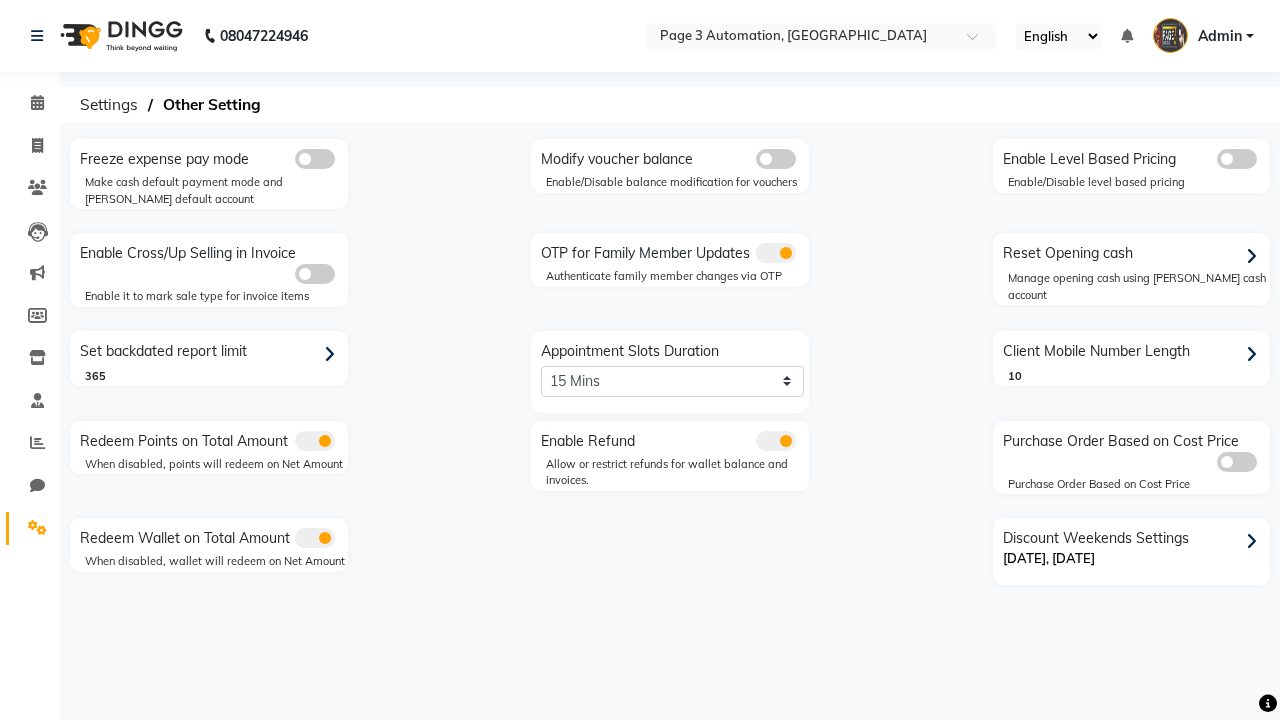 click 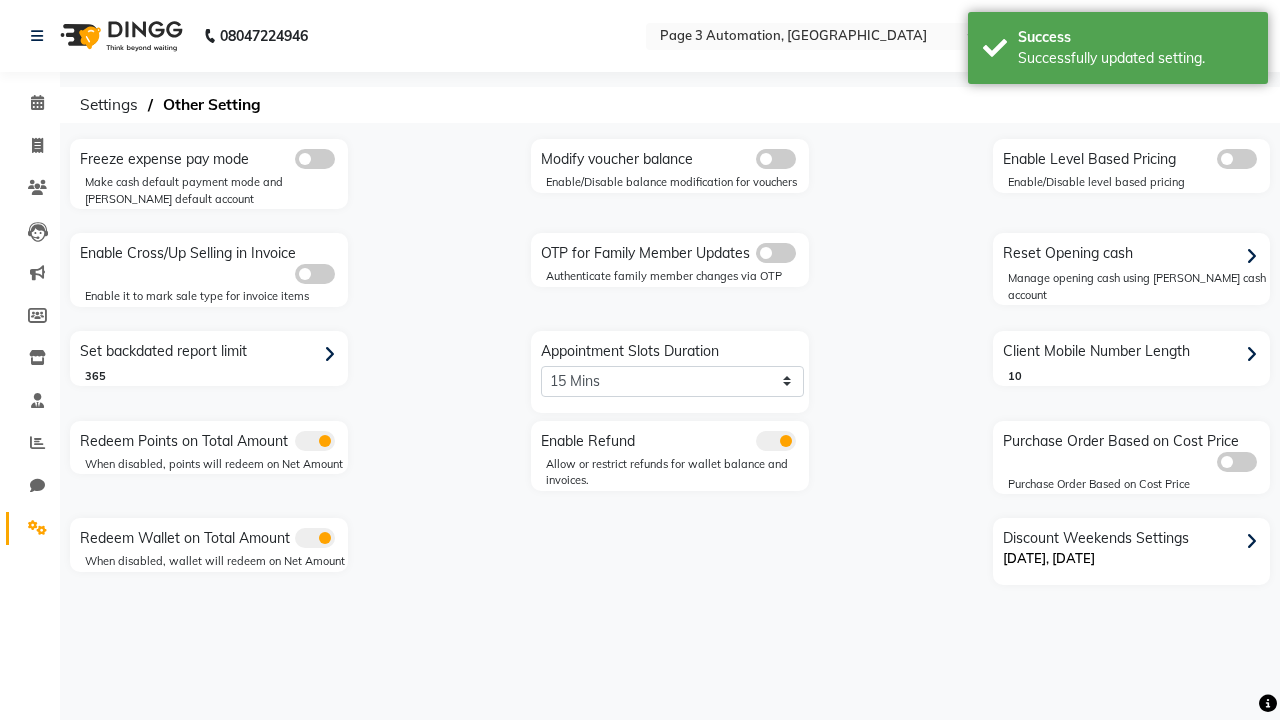 scroll, scrollTop: 0, scrollLeft: 5, axis: horizontal 